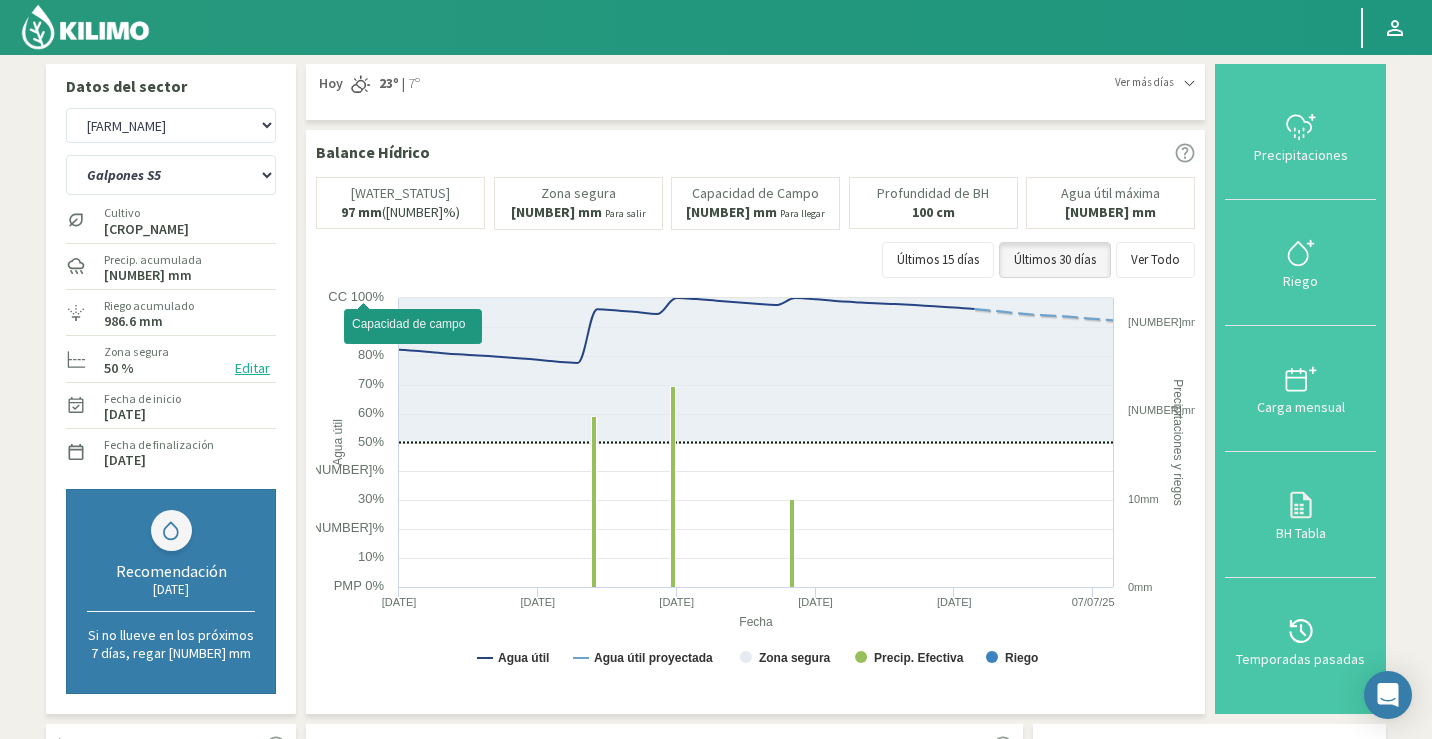 scroll, scrollTop: 0, scrollLeft: 0, axis: both 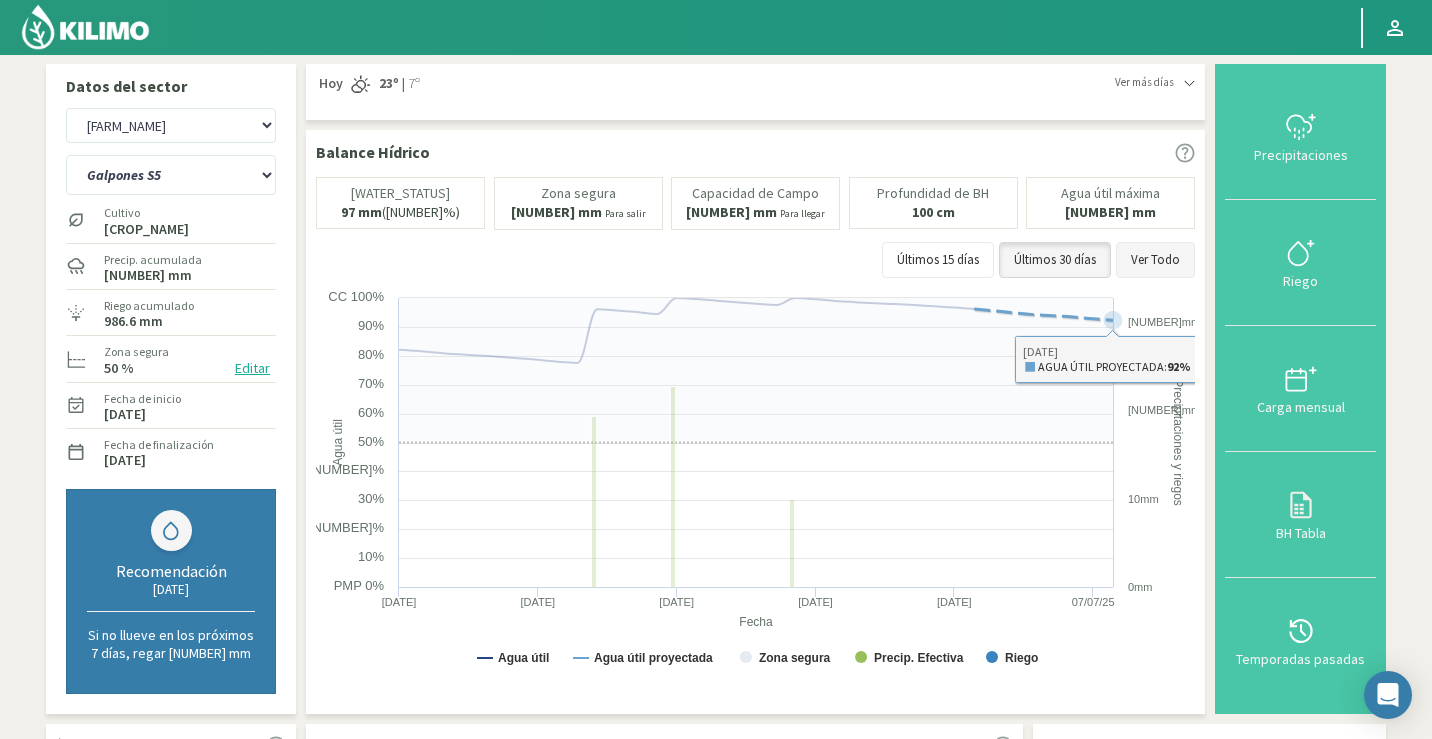 click on "Ver Todo" at bounding box center [1155, 260] 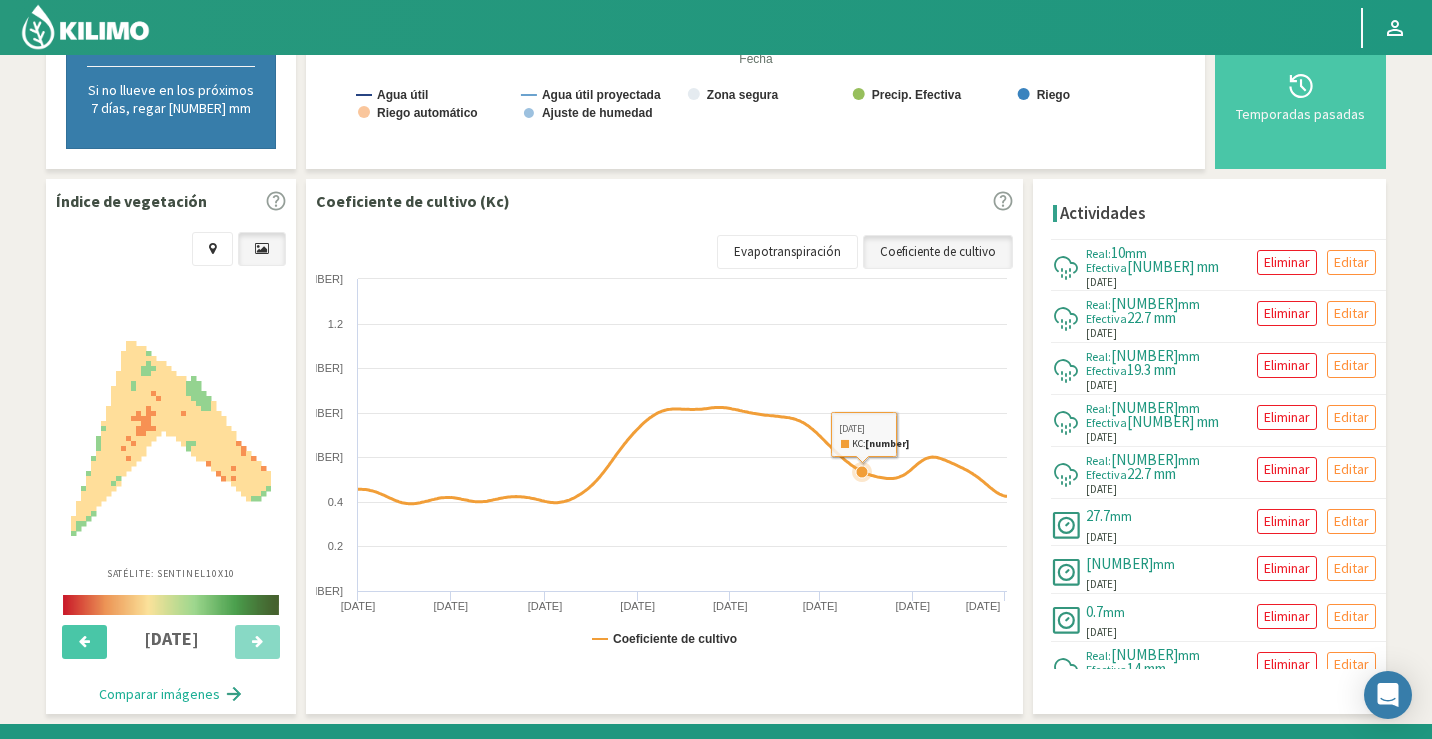 scroll, scrollTop: 590, scrollLeft: 0, axis: vertical 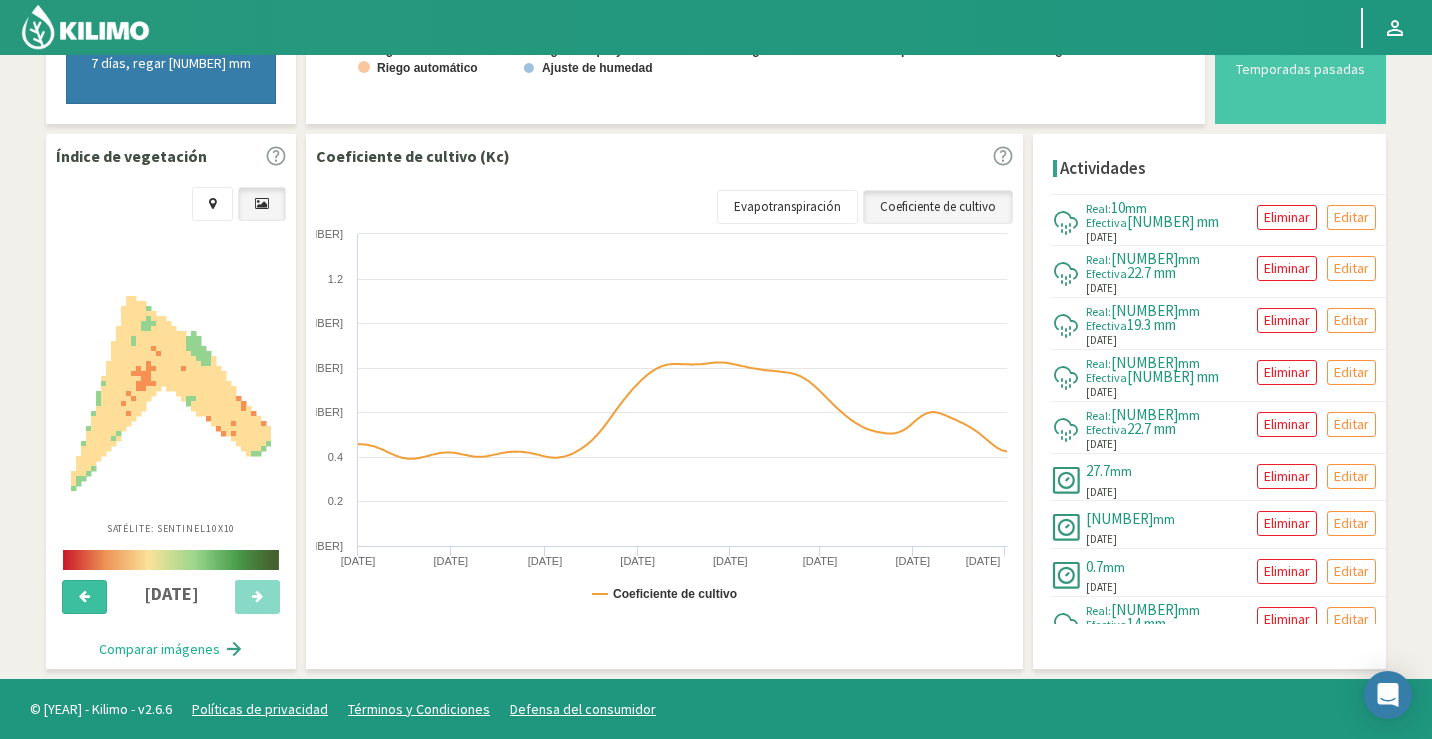 click at bounding box center [84, 597] 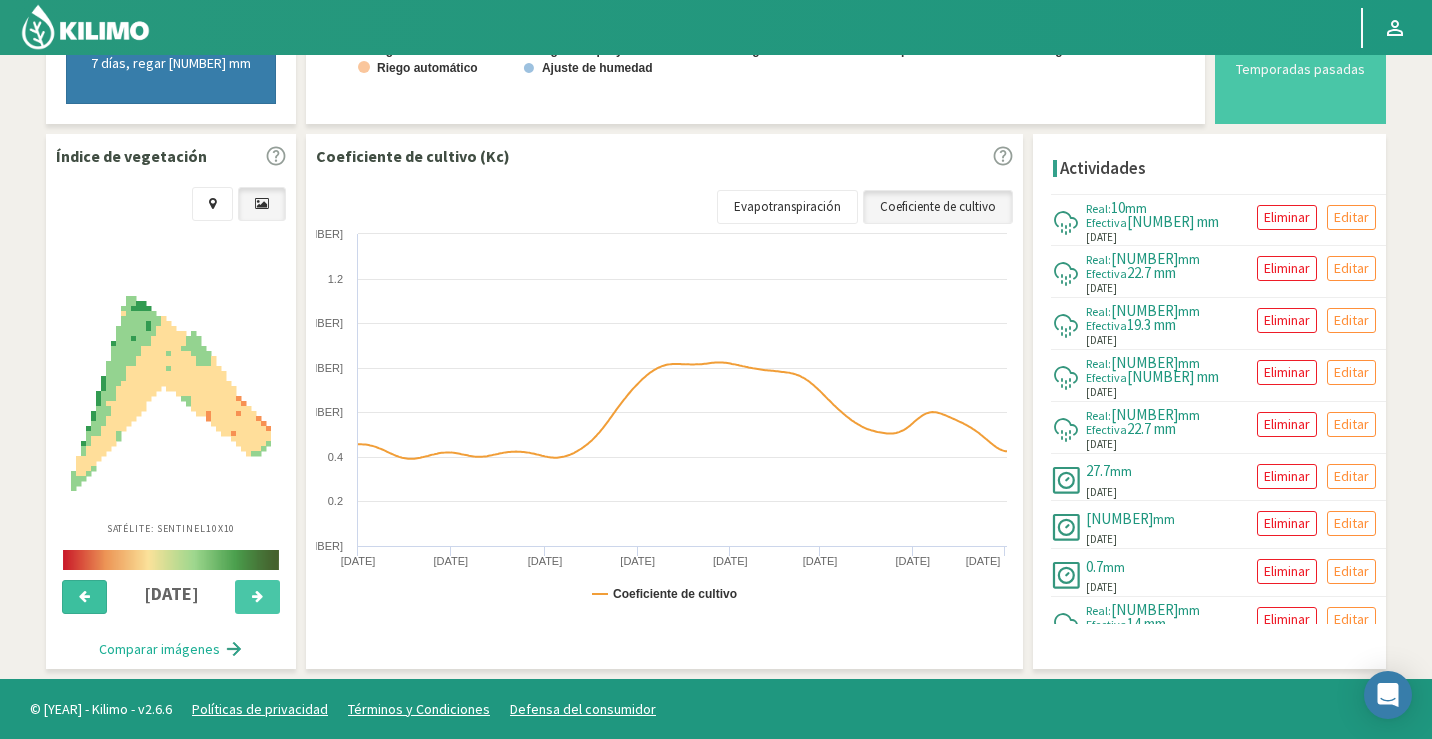 click at bounding box center (84, 597) 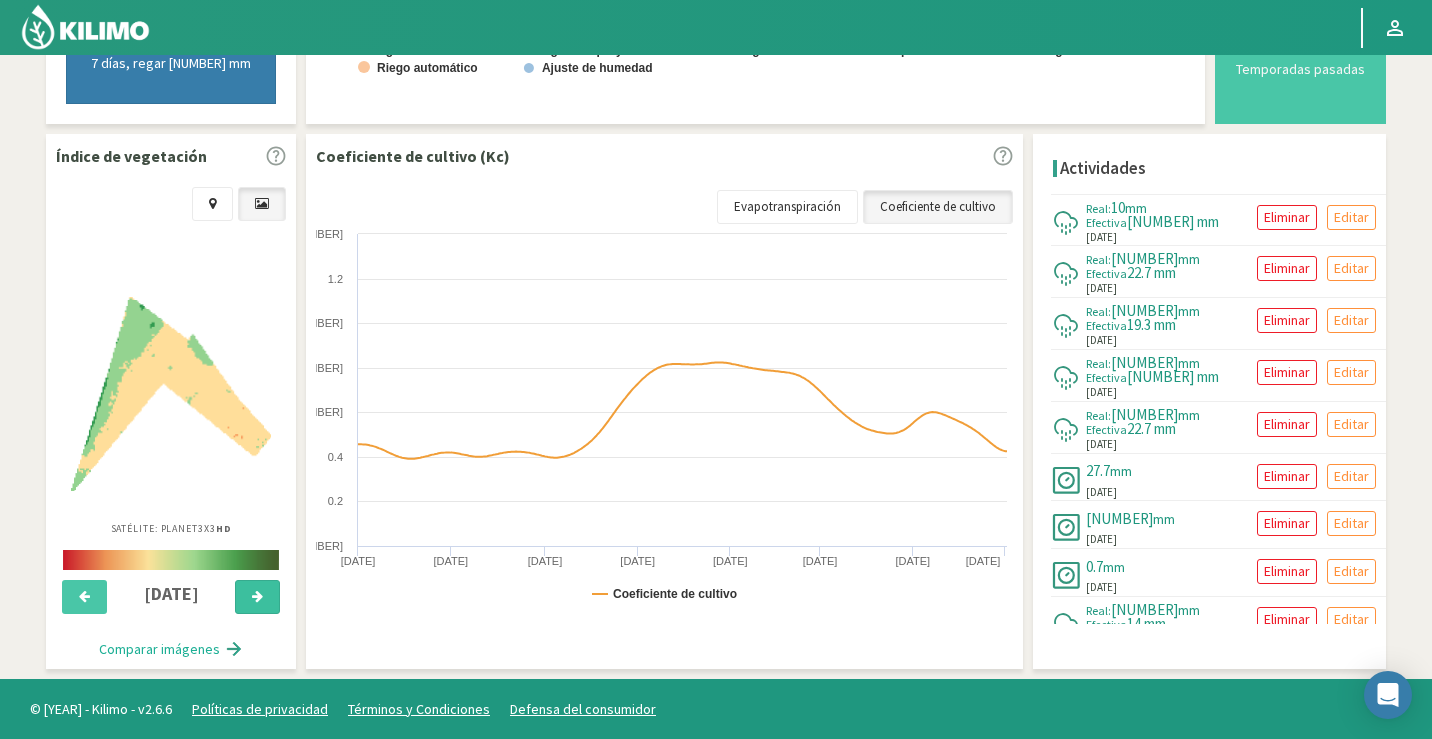 click at bounding box center (84, 597) 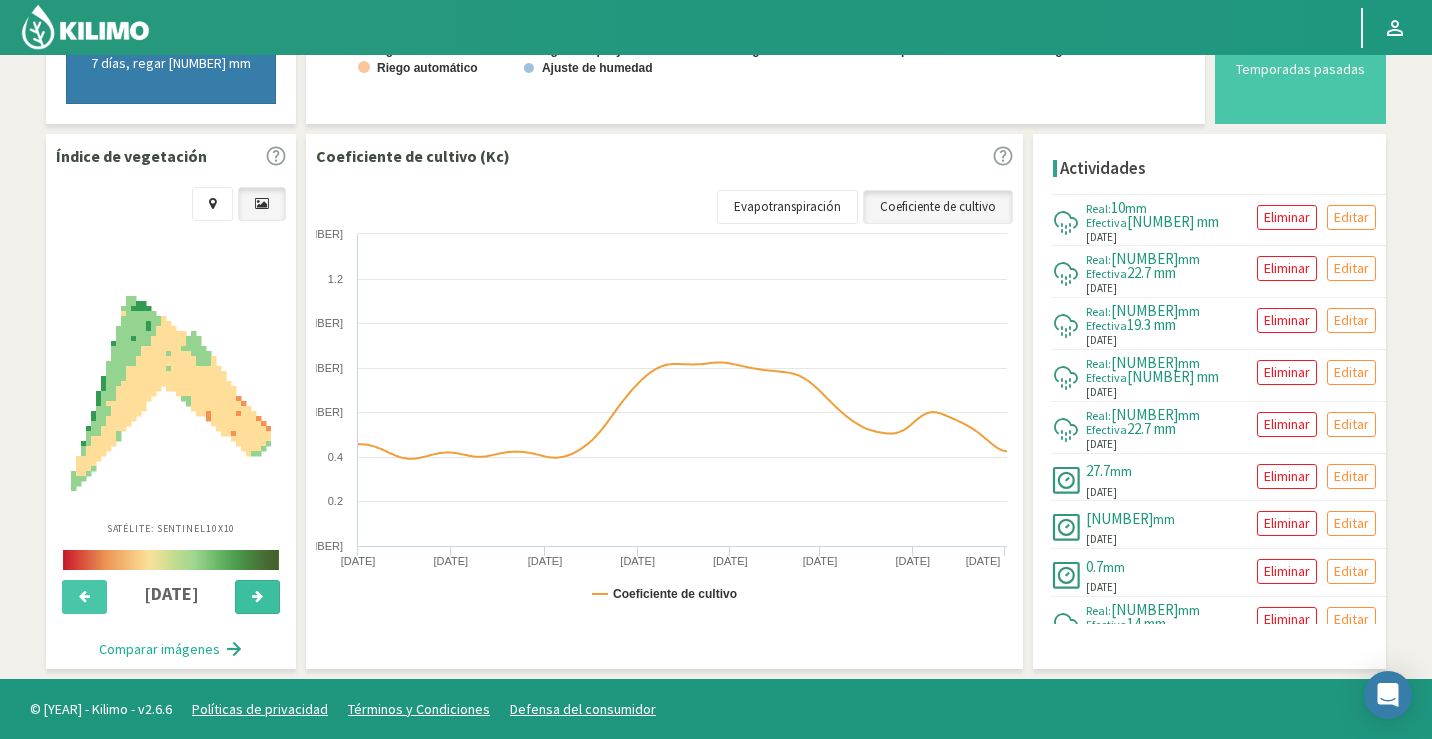 click at bounding box center (84, 597) 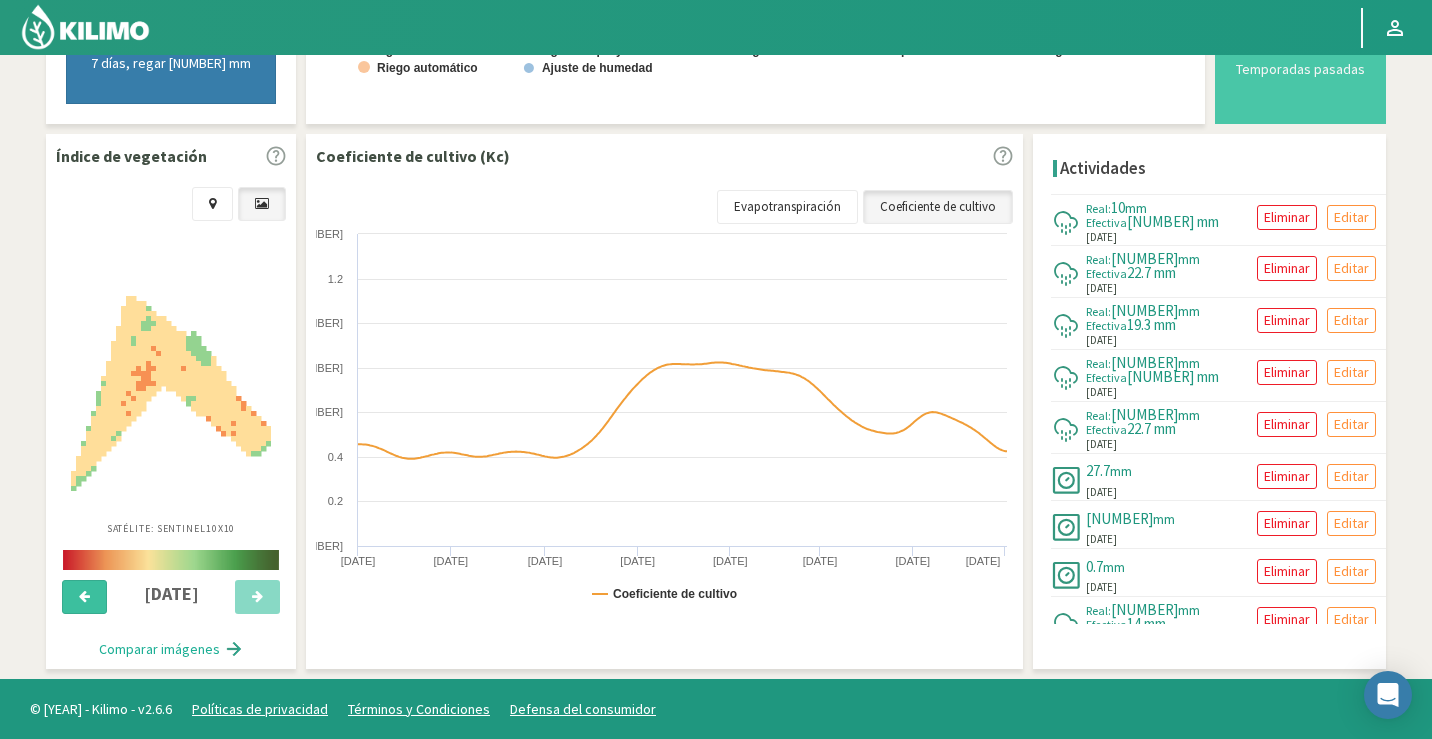 click at bounding box center [84, 597] 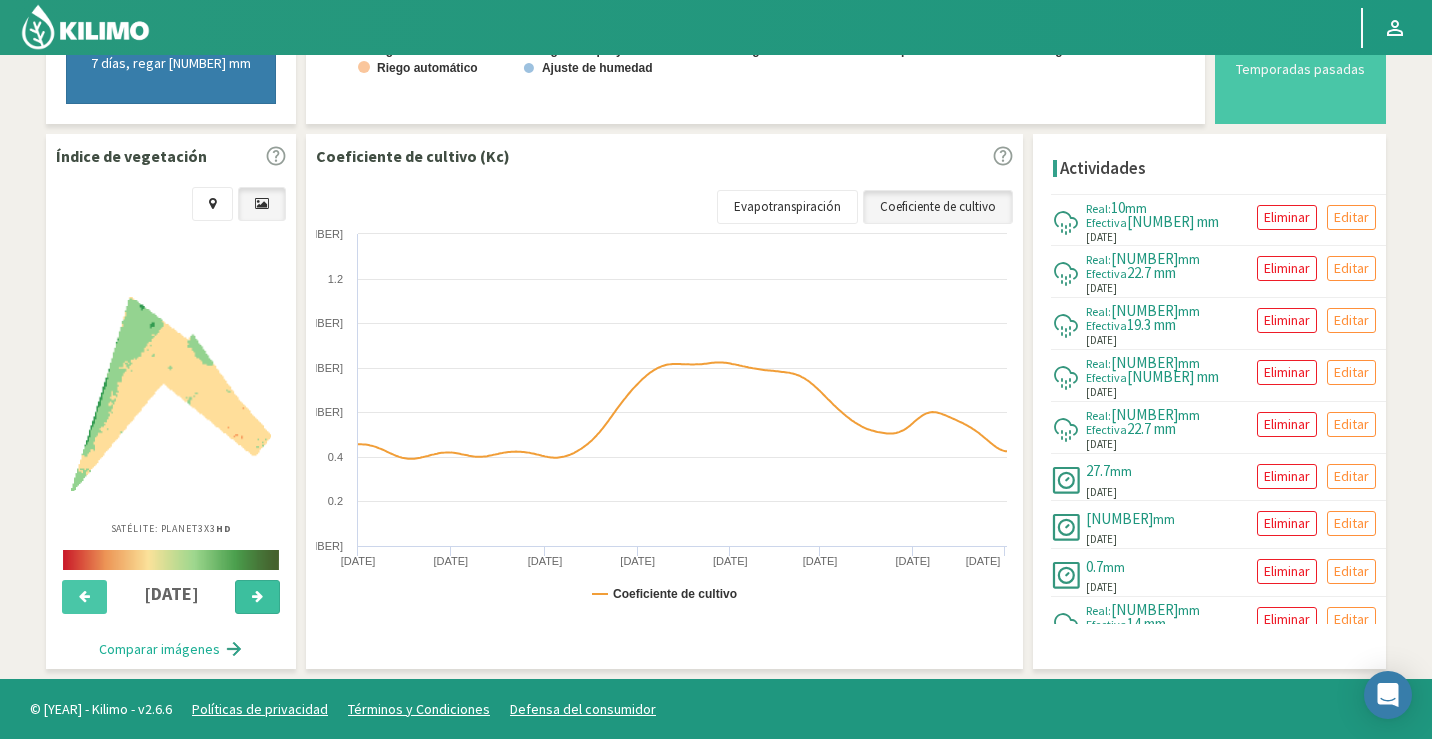 click at bounding box center [84, 597] 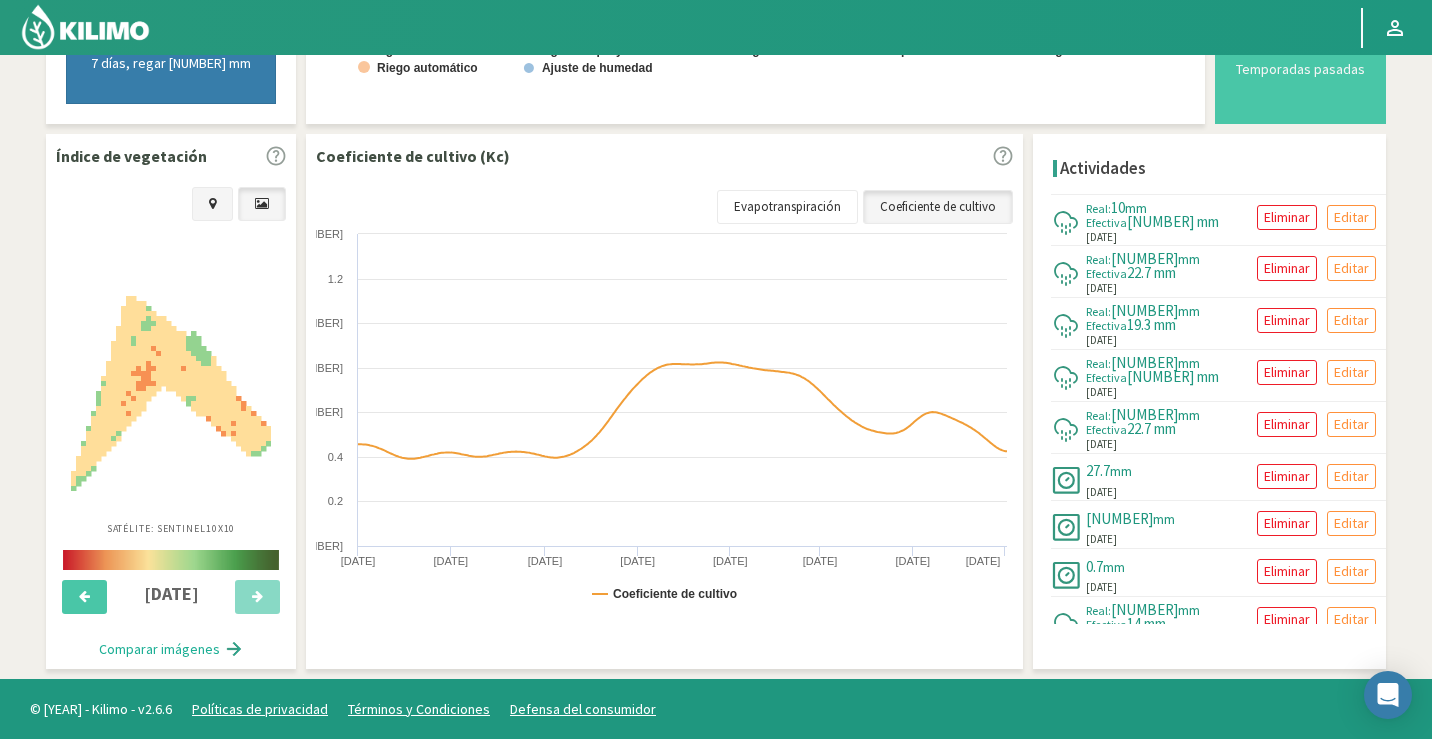 click at bounding box center (212, 203) 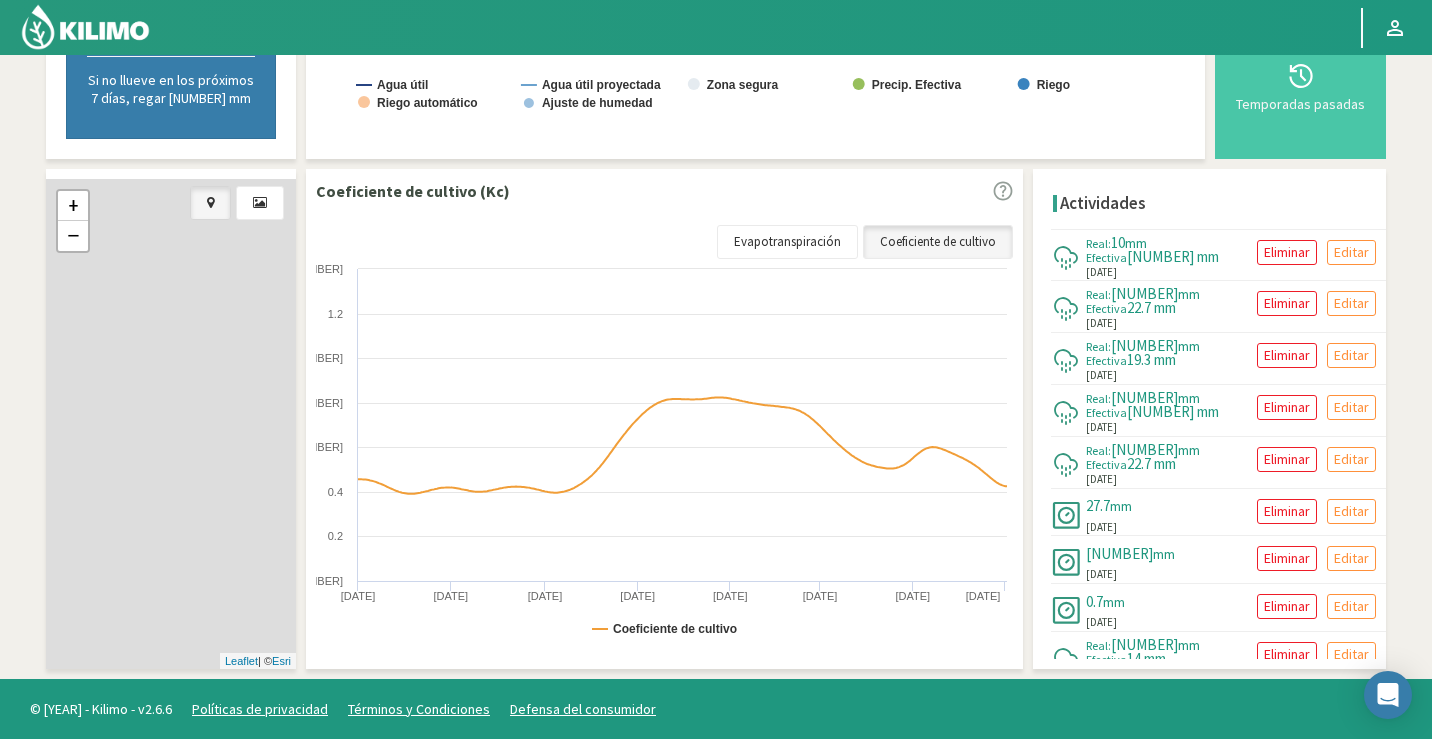 scroll, scrollTop: 555, scrollLeft: 0, axis: vertical 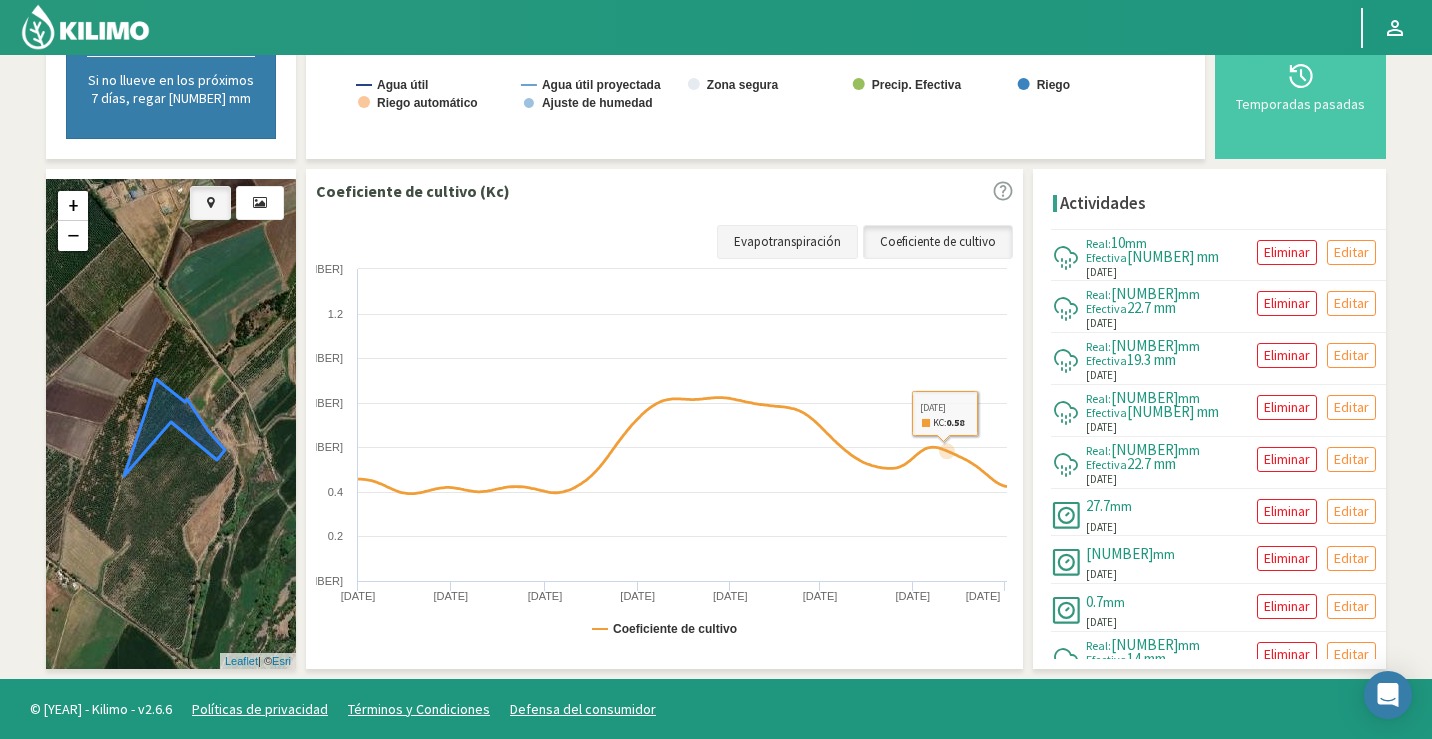 click on "Evapotranspiración" at bounding box center (787, 242) 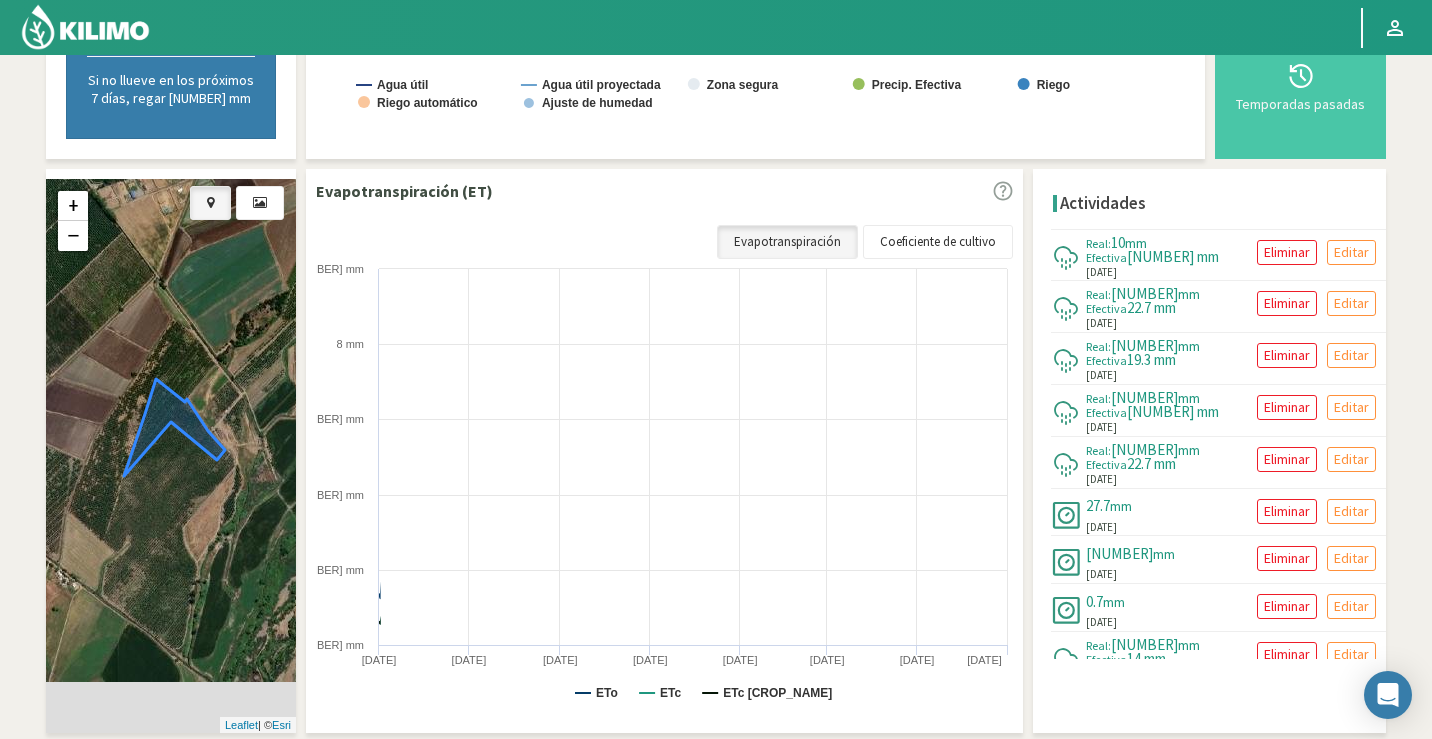 scroll, scrollTop: 590, scrollLeft: 0, axis: vertical 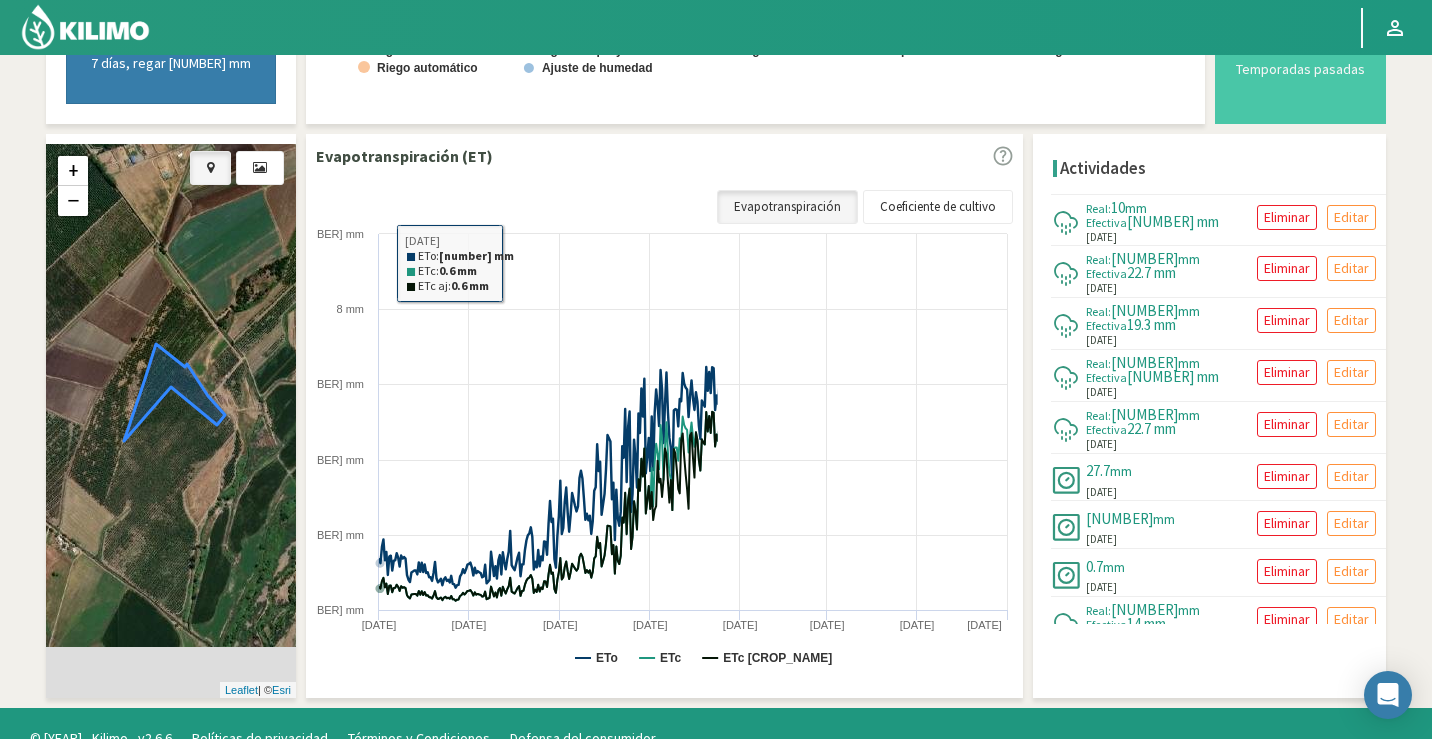 click on "+ − Leaflet  | ©  Esri" at bounding box center (171, 421) 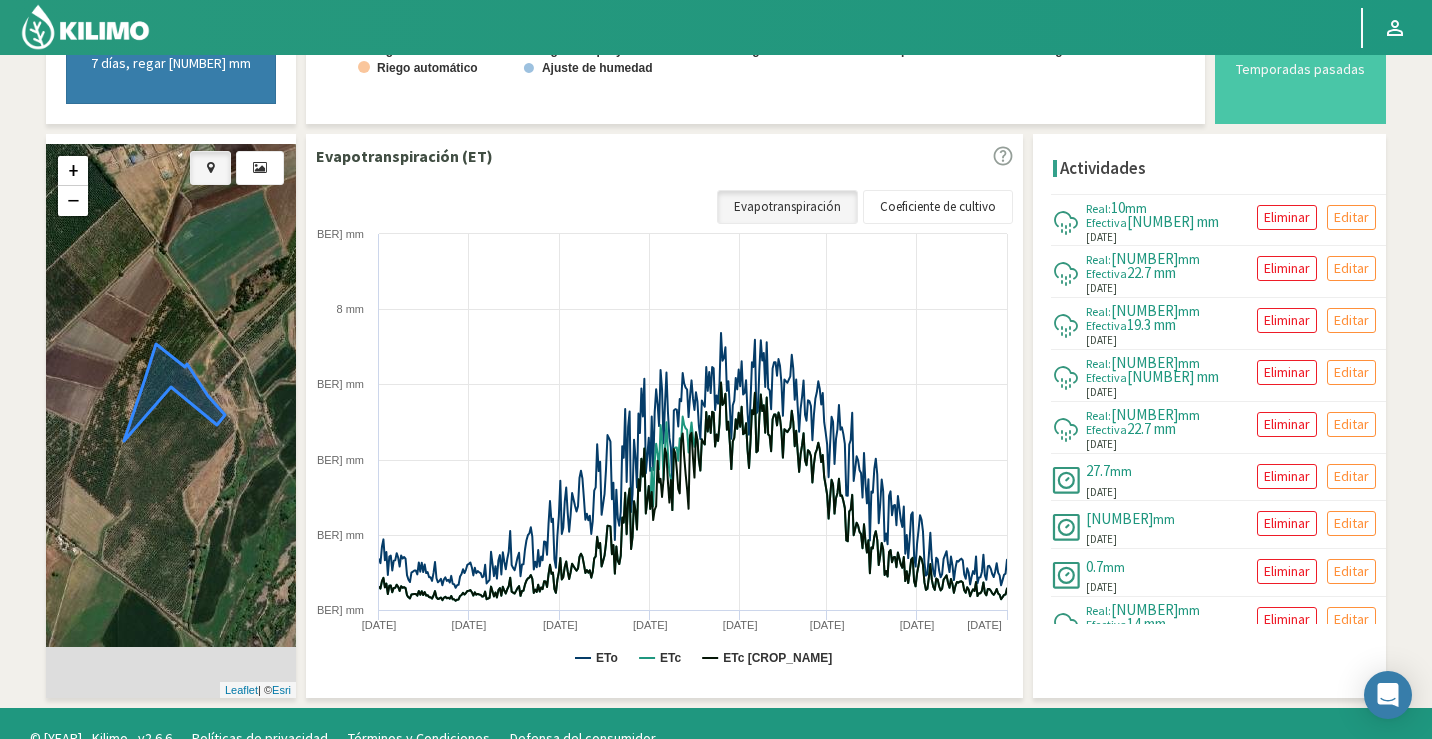 click at bounding box center [243, 164] 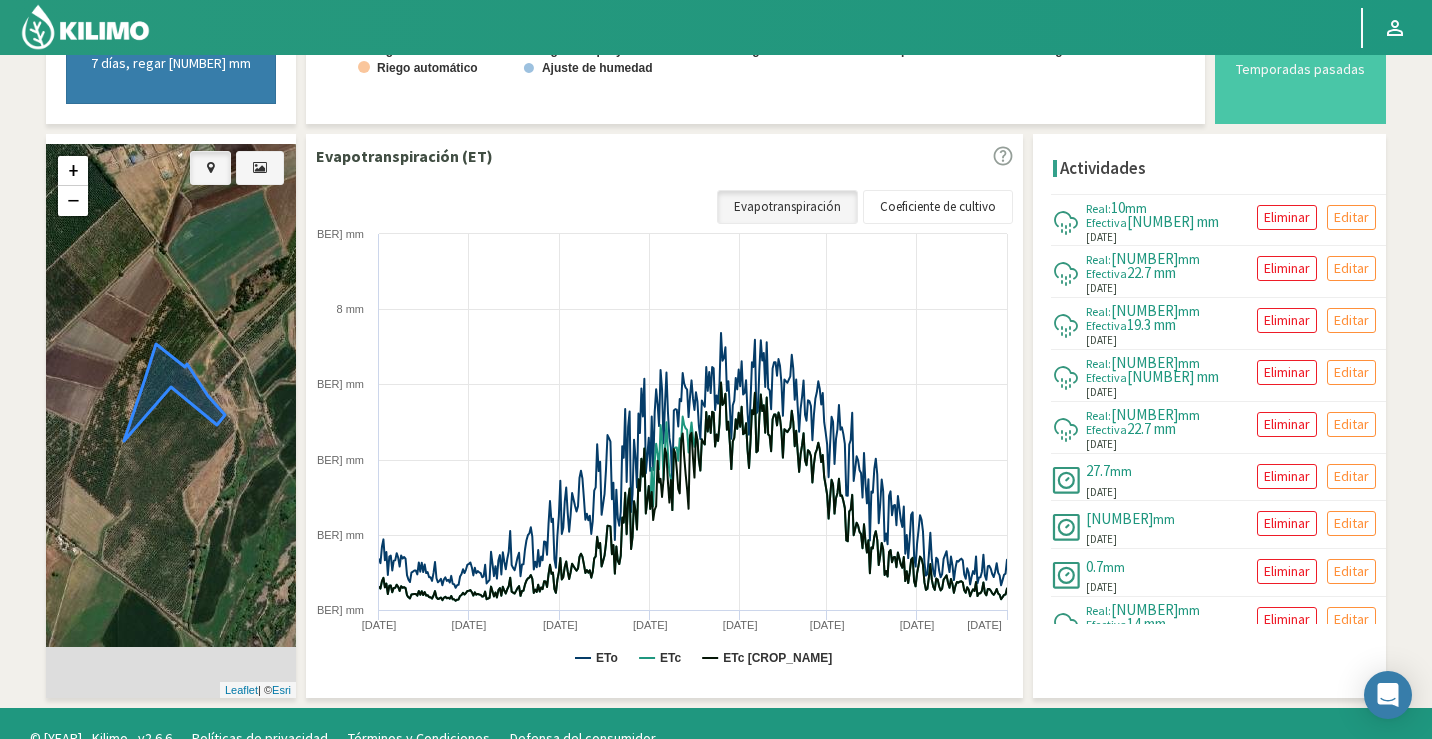 click at bounding box center (260, 168) 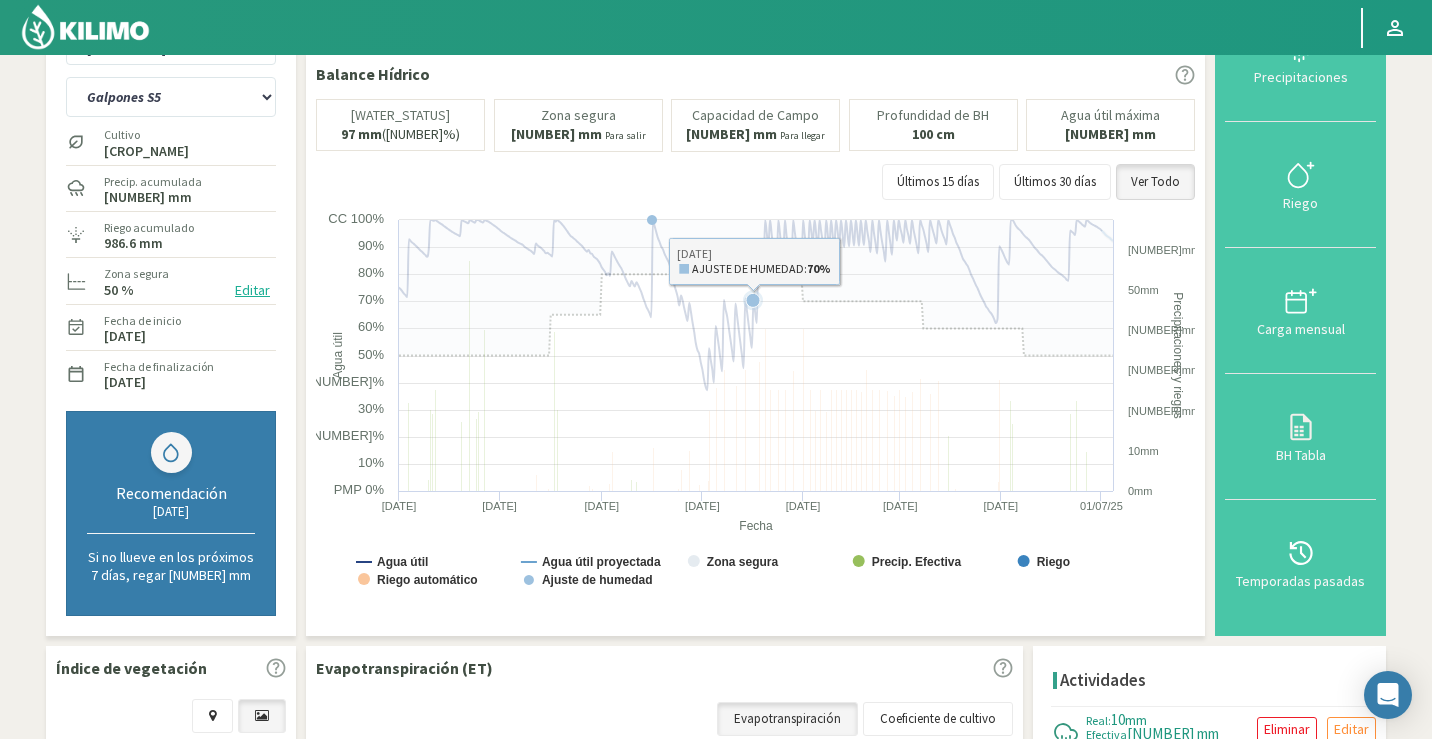 scroll, scrollTop: 0, scrollLeft: 0, axis: both 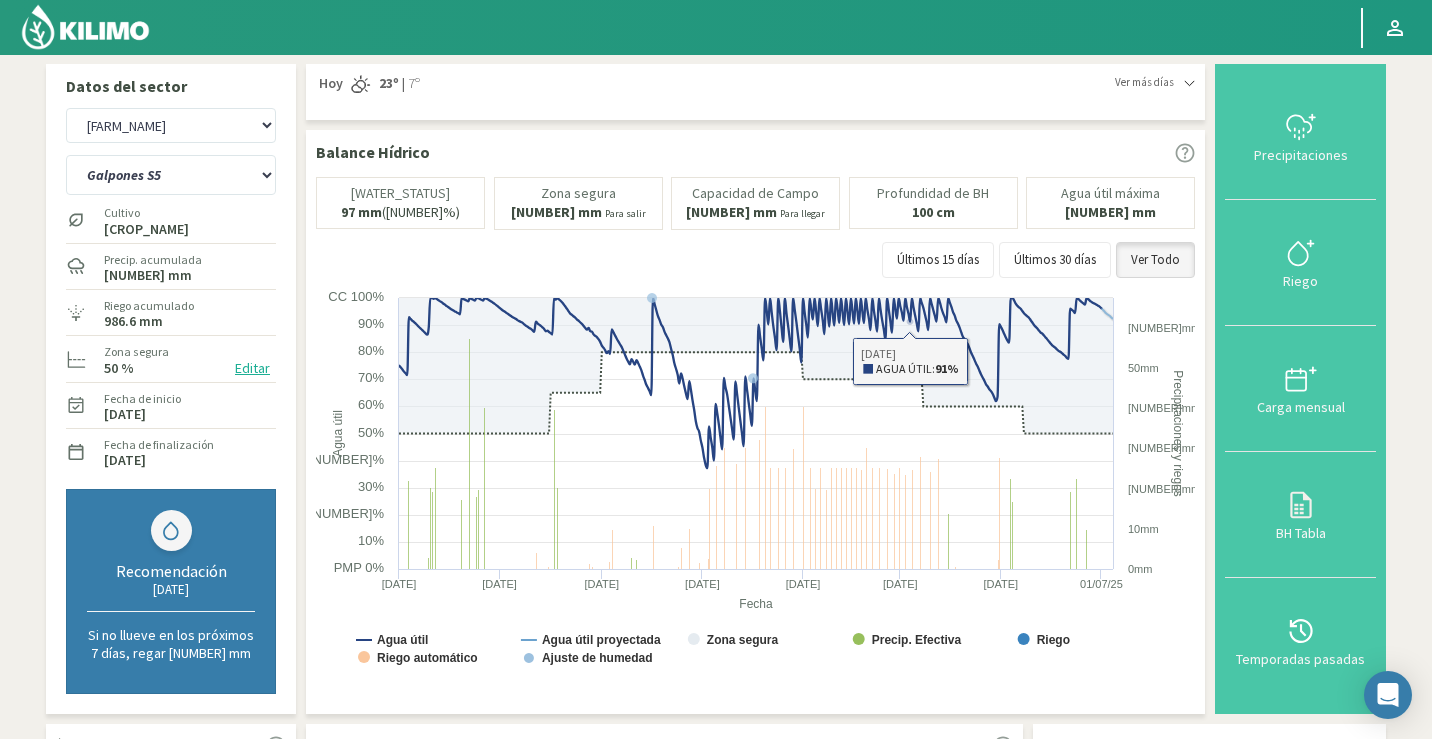click on "Ver más días" at bounding box center [1155, 82] 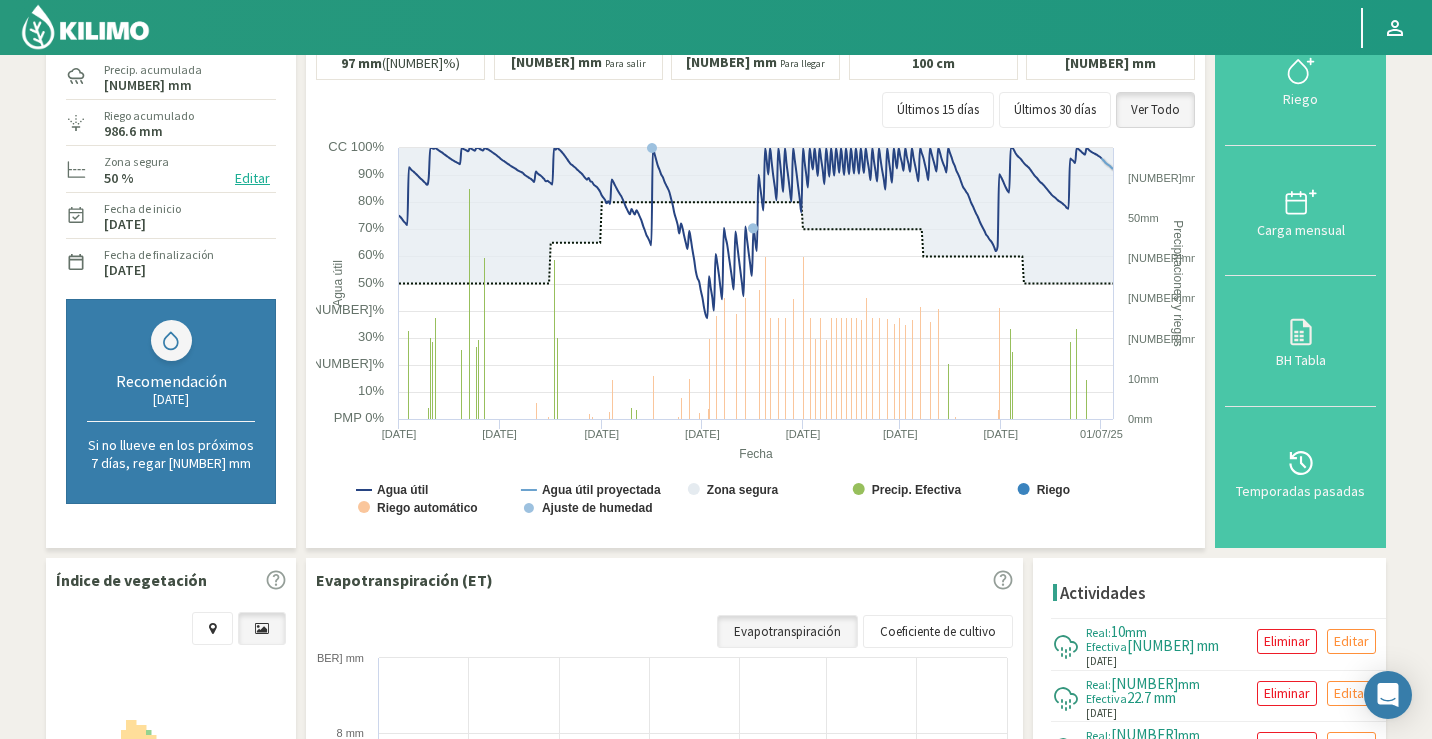 scroll, scrollTop: 300, scrollLeft: 0, axis: vertical 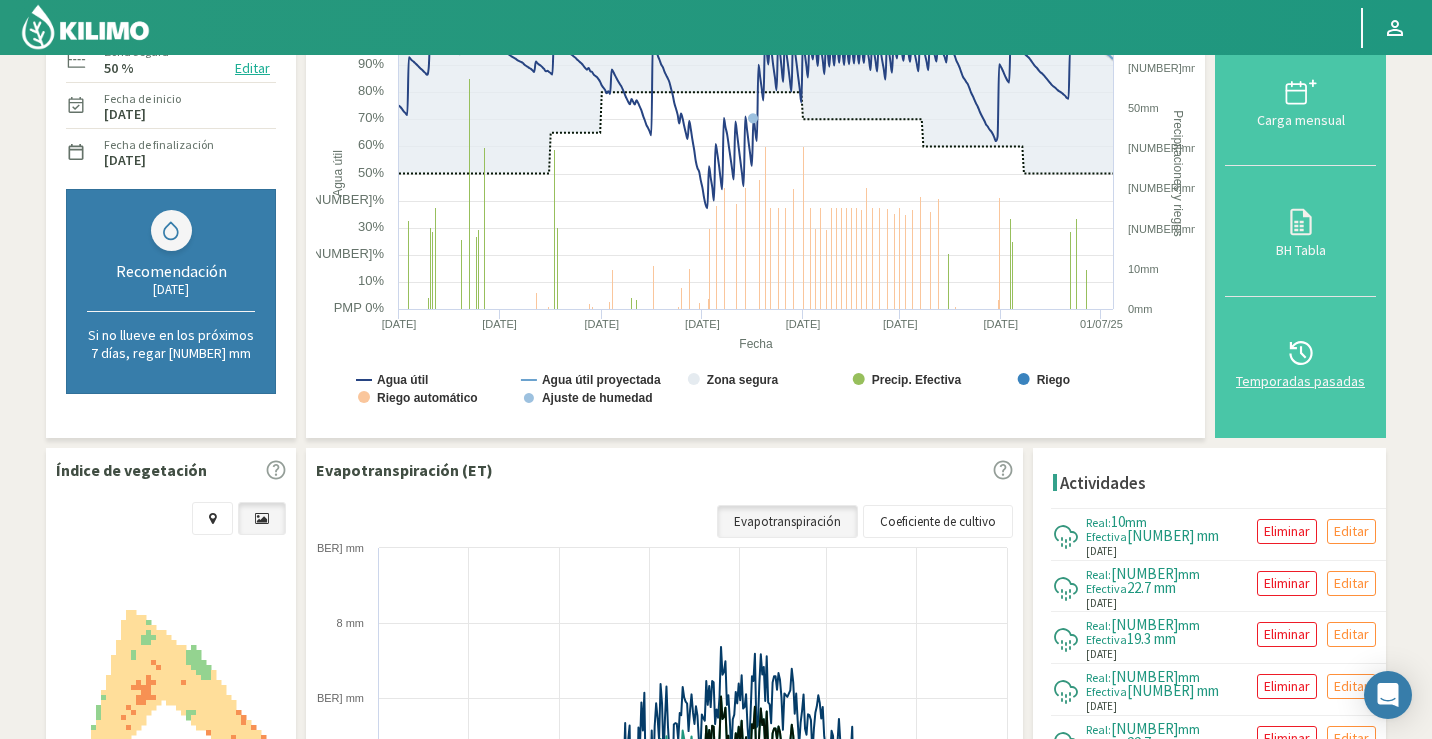 click on "Temporadas pasadas" at bounding box center [1300, 381] 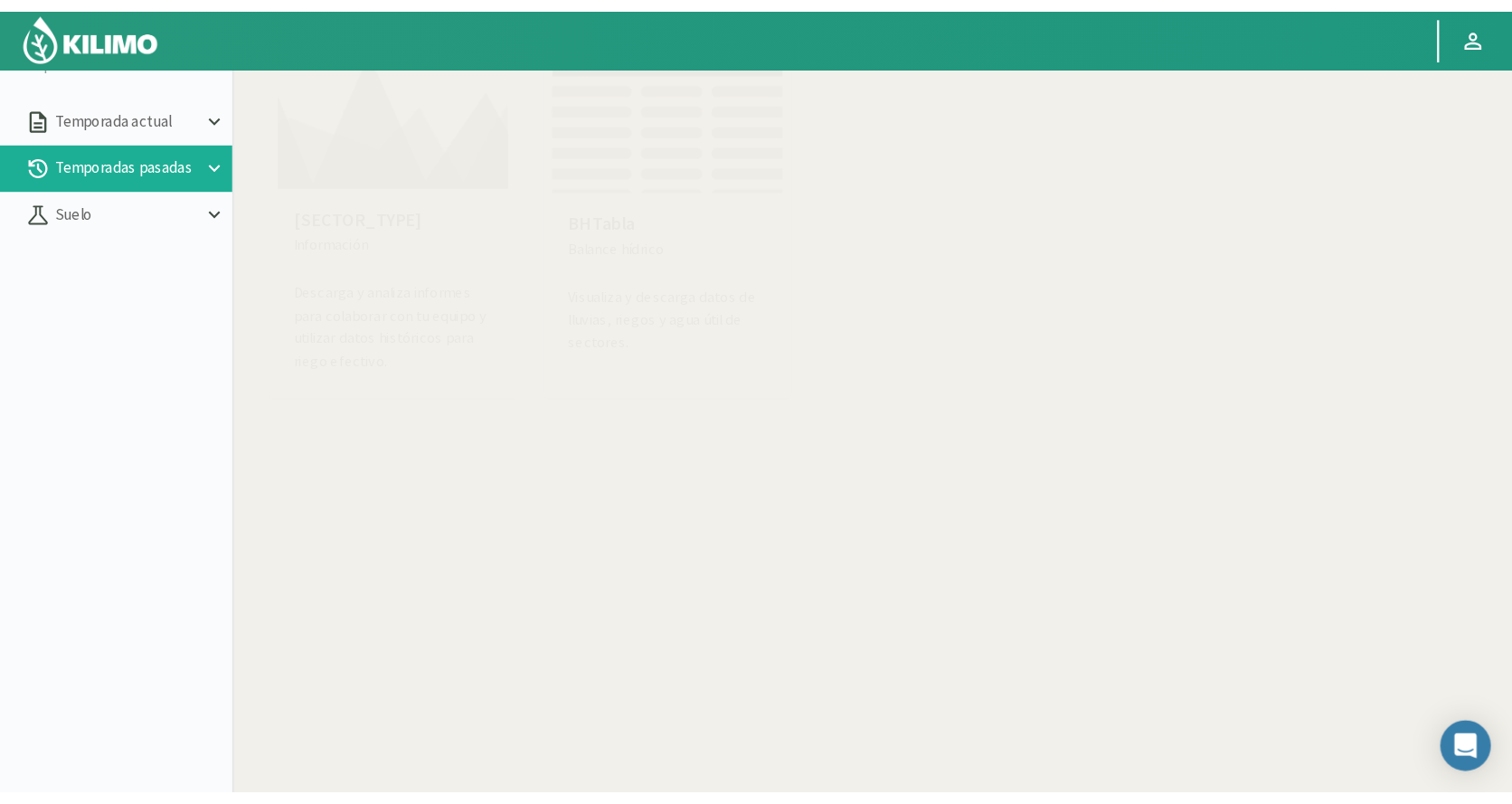 scroll, scrollTop: 0, scrollLeft: 0, axis: both 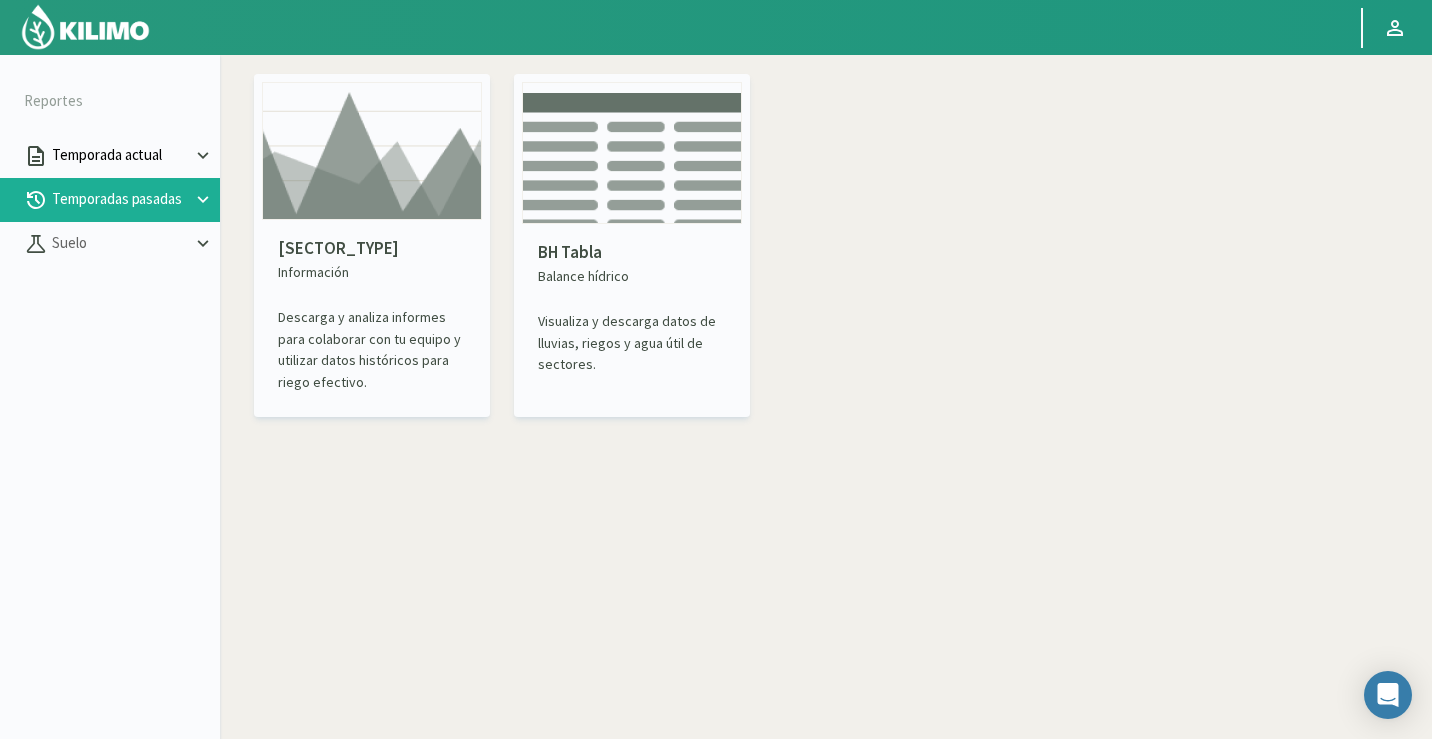 click on "Temporada actual" at bounding box center [120, 155] 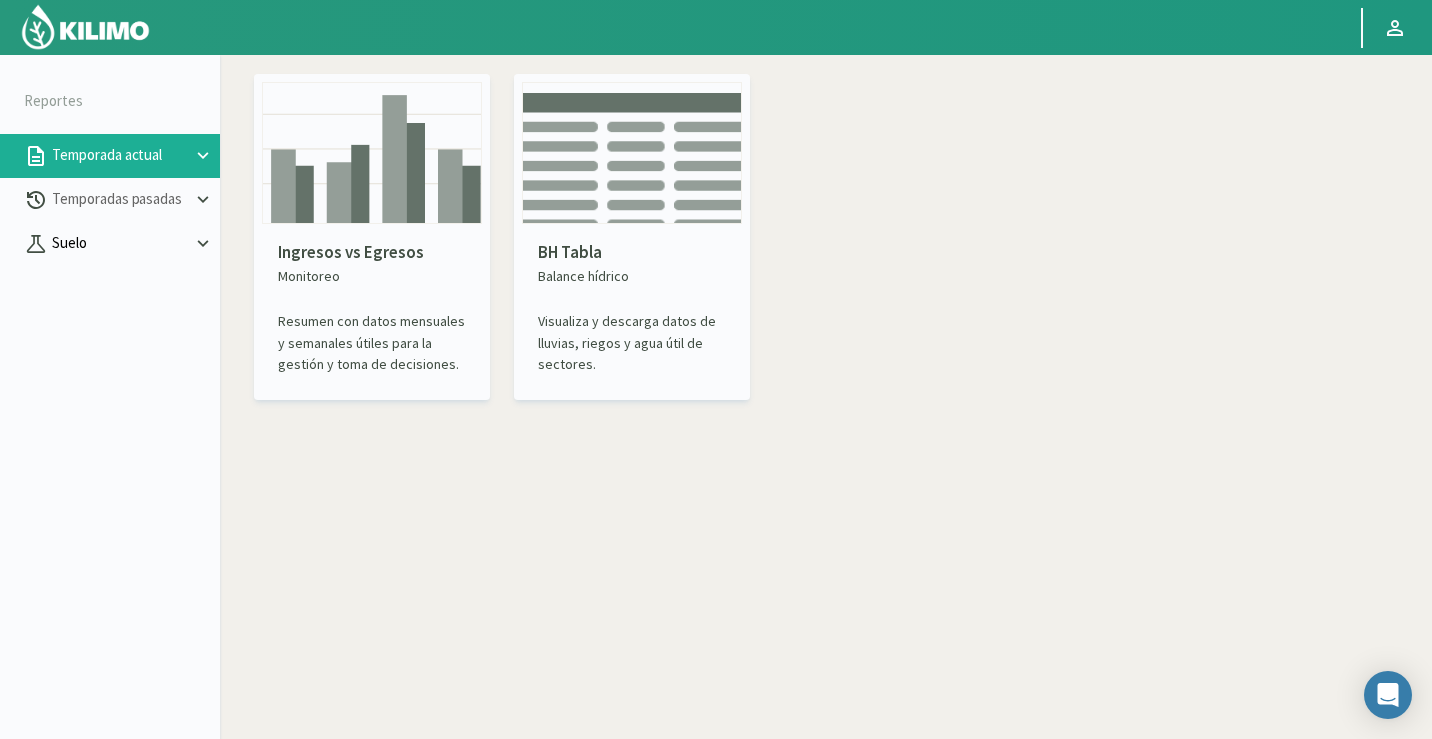click on "Suelo" at bounding box center (120, 155) 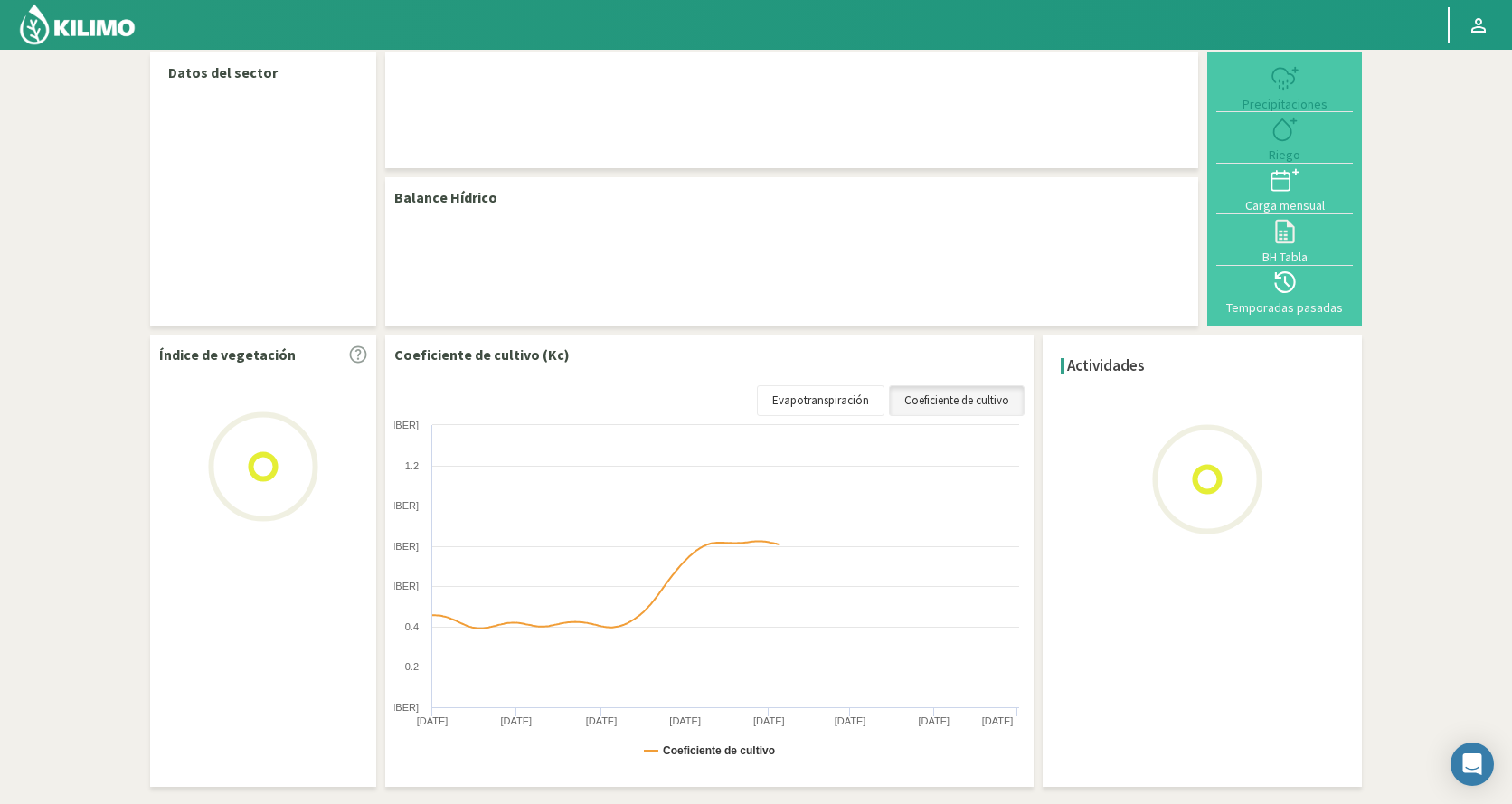 scroll, scrollTop: 0, scrollLeft: 0, axis: both 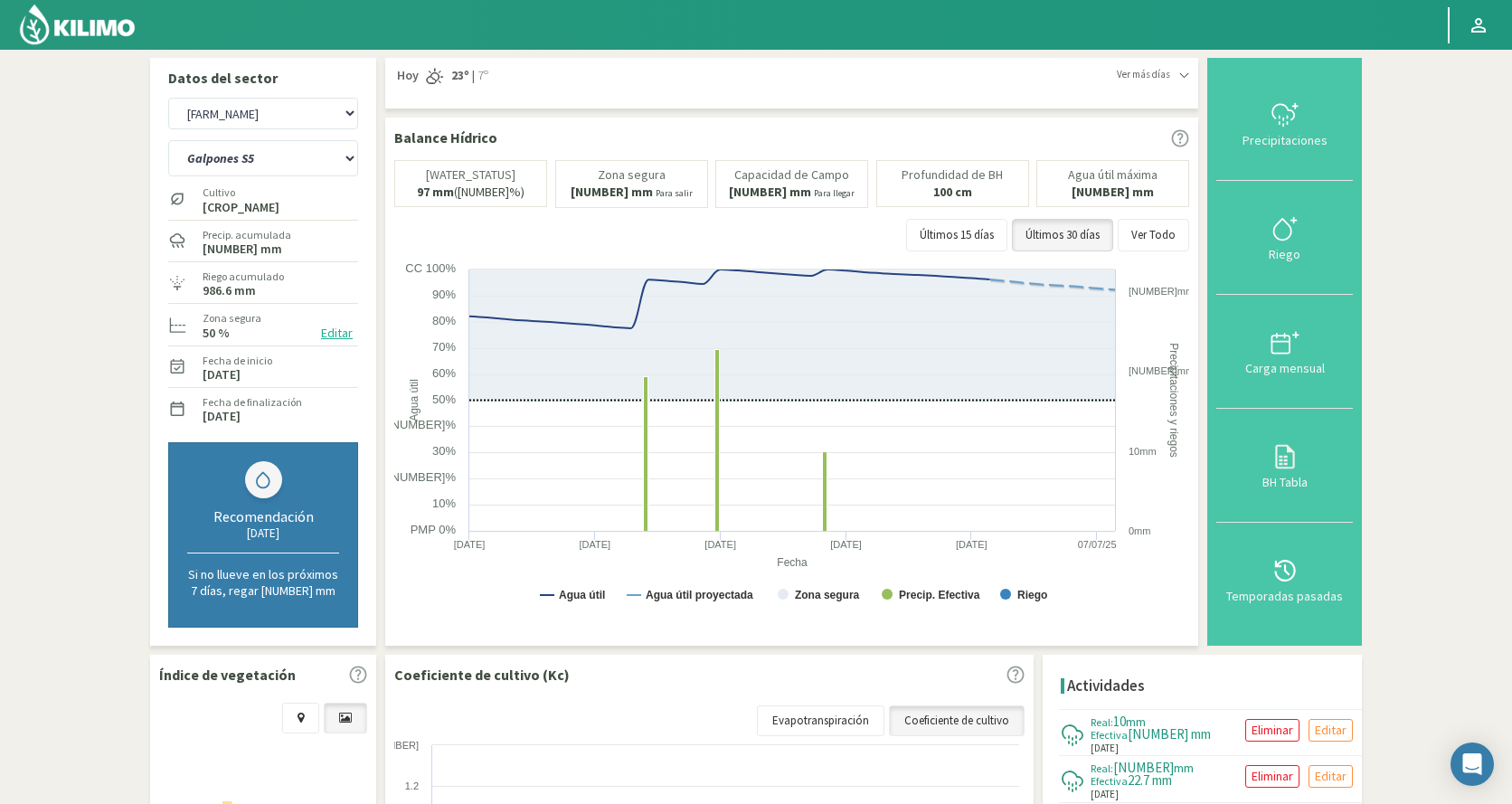 click at bounding box center (77, 24) 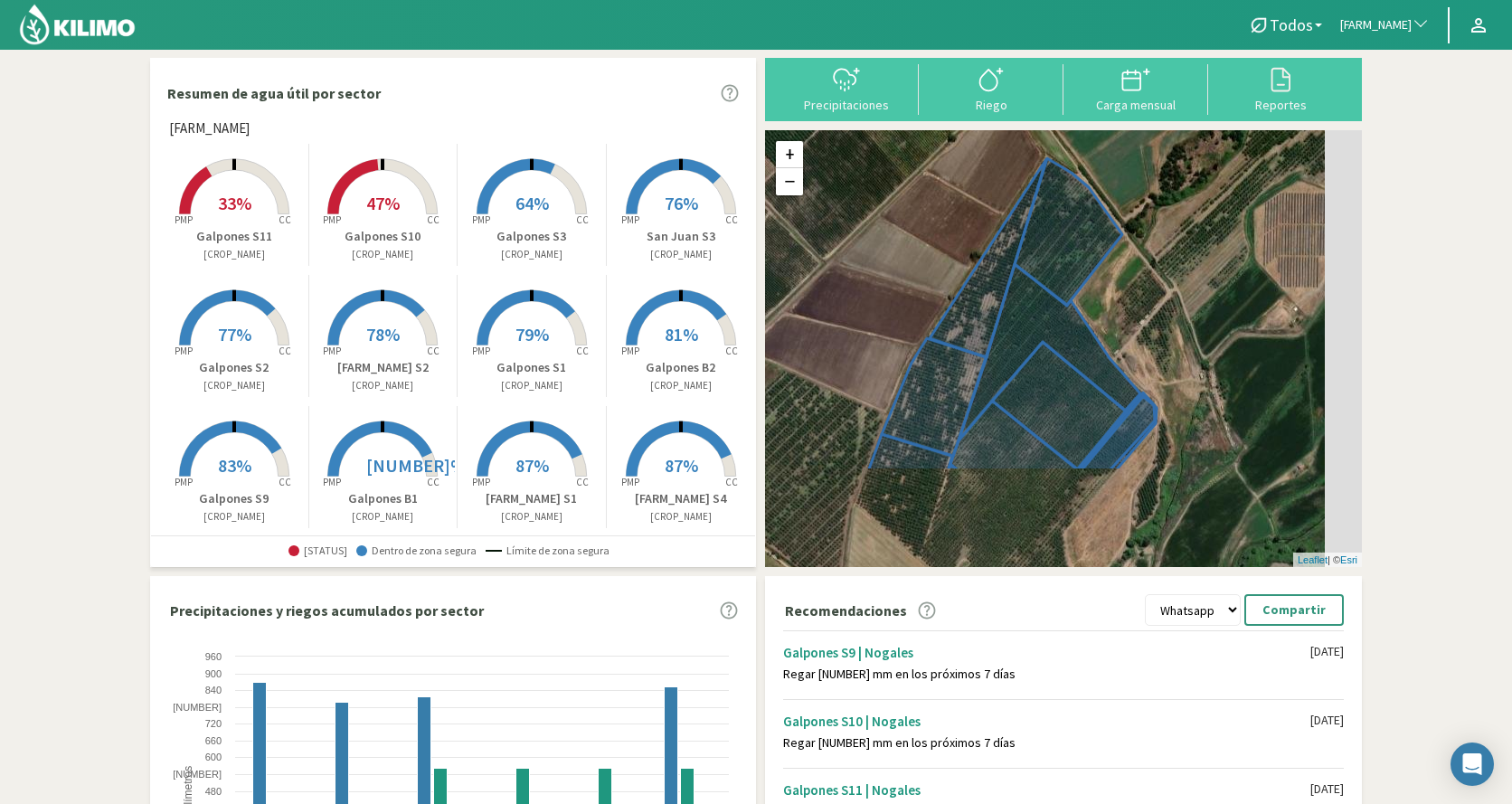 drag, startPoint x: 1036, startPoint y: 251, endPoint x: 990, endPoint y: 208, distance: 62.968246 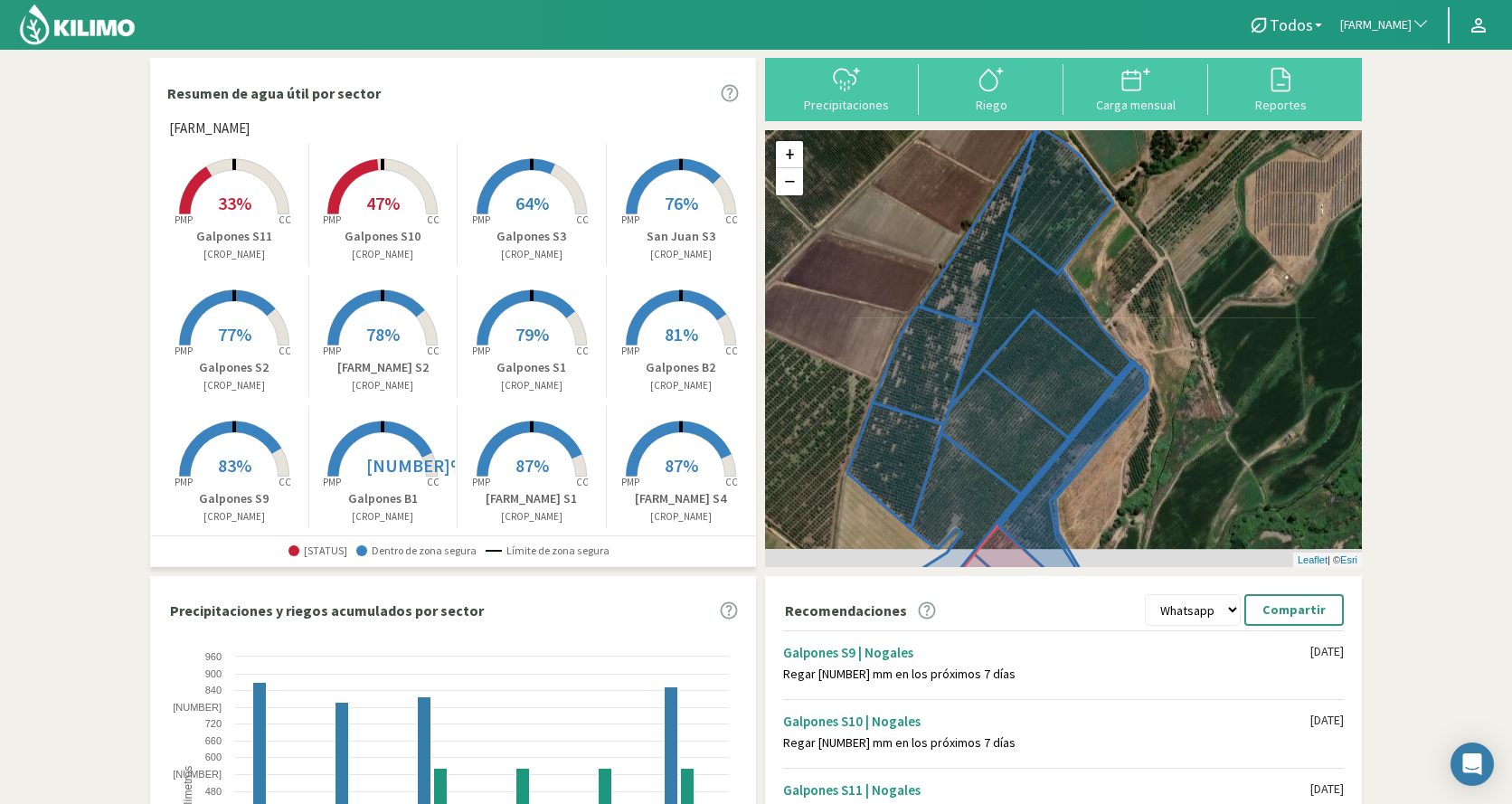 drag, startPoint x: 1132, startPoint y: 263, endPoint x: 1126, endPoint y: 242, distance: 21.84033 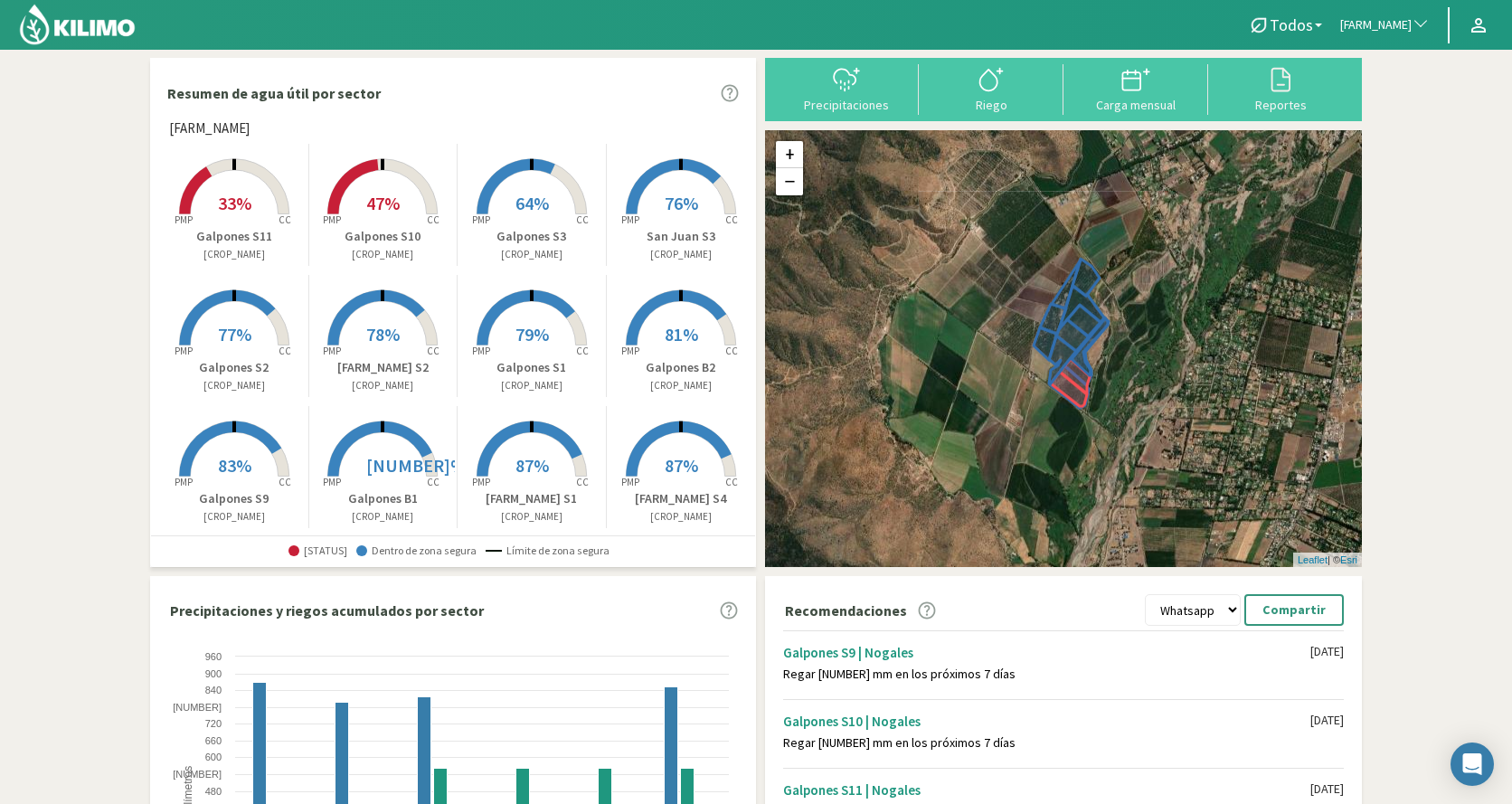 click on "[FARM_NAME]" at bounding box center (1375, 25) 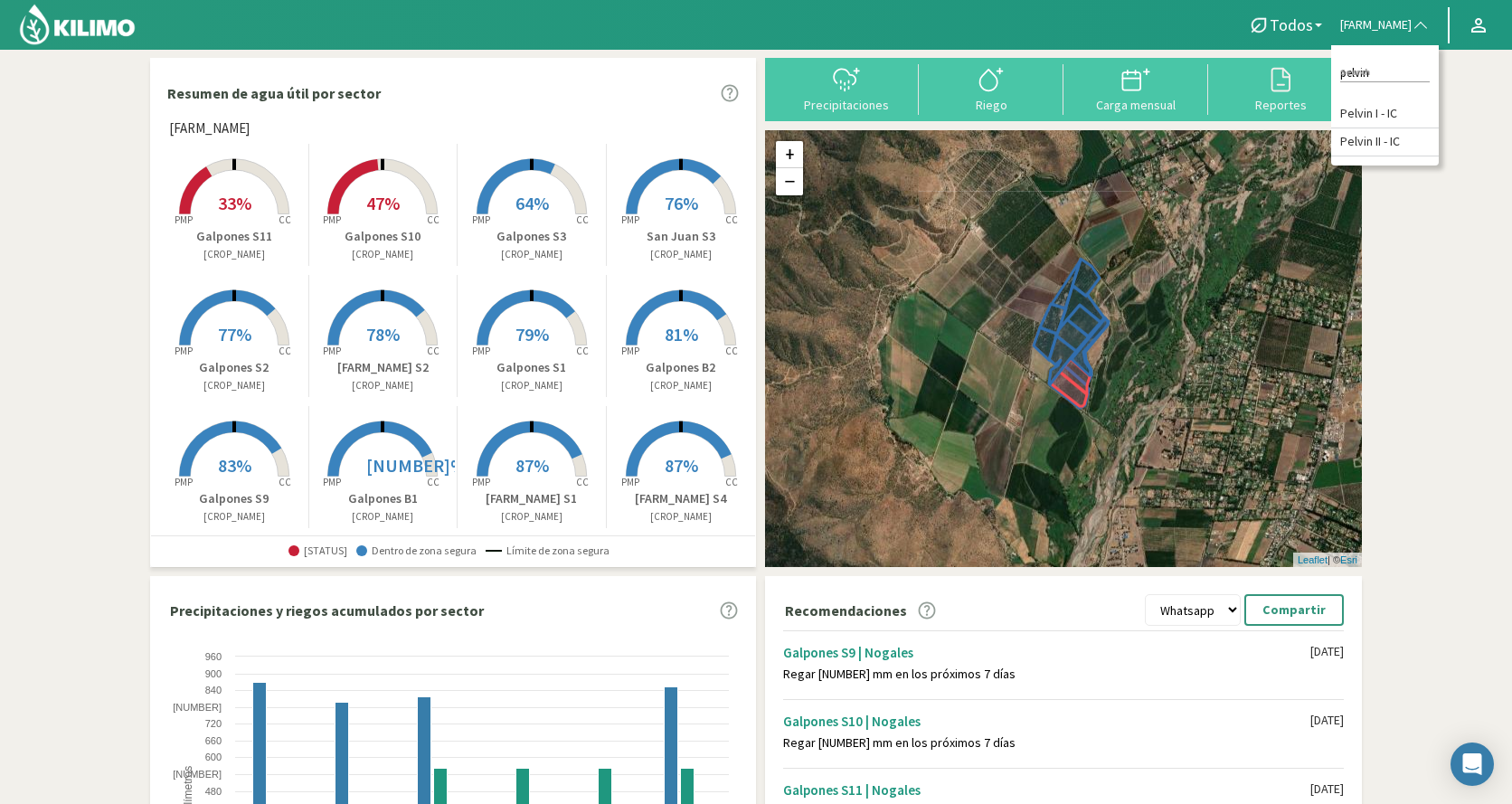 type on "pelvin" 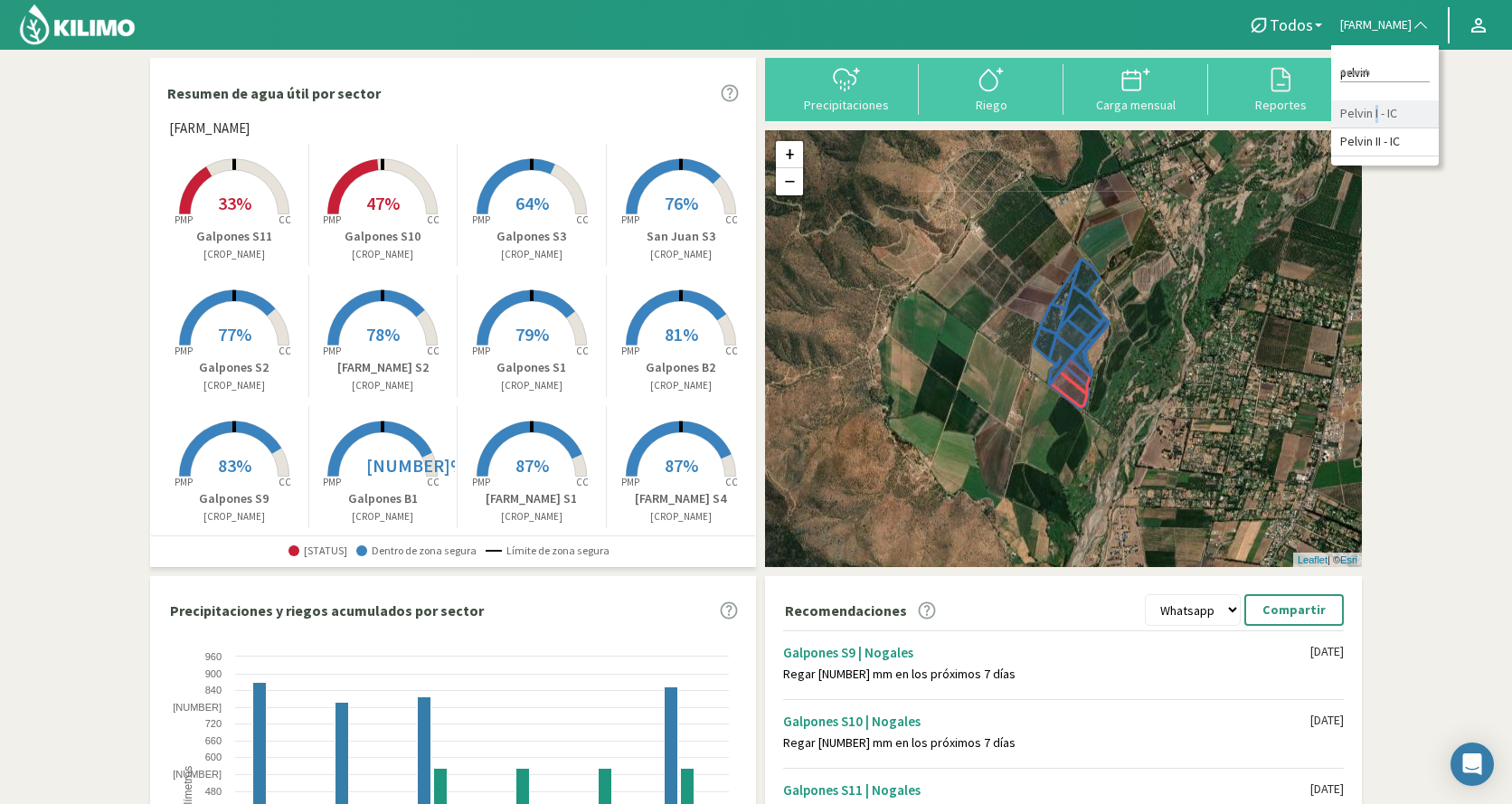 click on "Pelvin I - IC" at bounding box center (1384, 114) 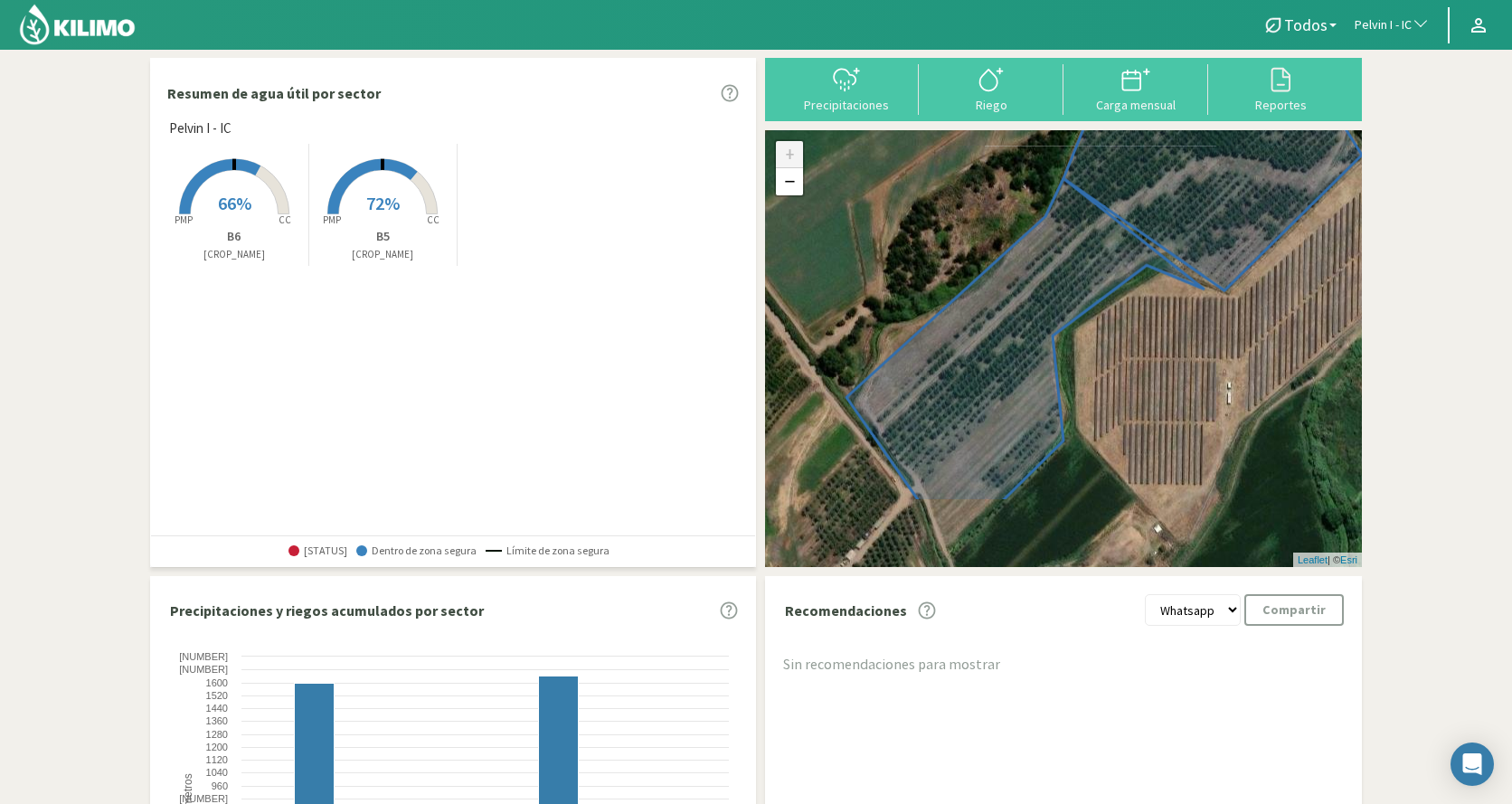 drag, startPoint x: 974, startPoint y: 288, endPoint x: 1013, endPoint y: 187, distance: 108.26819 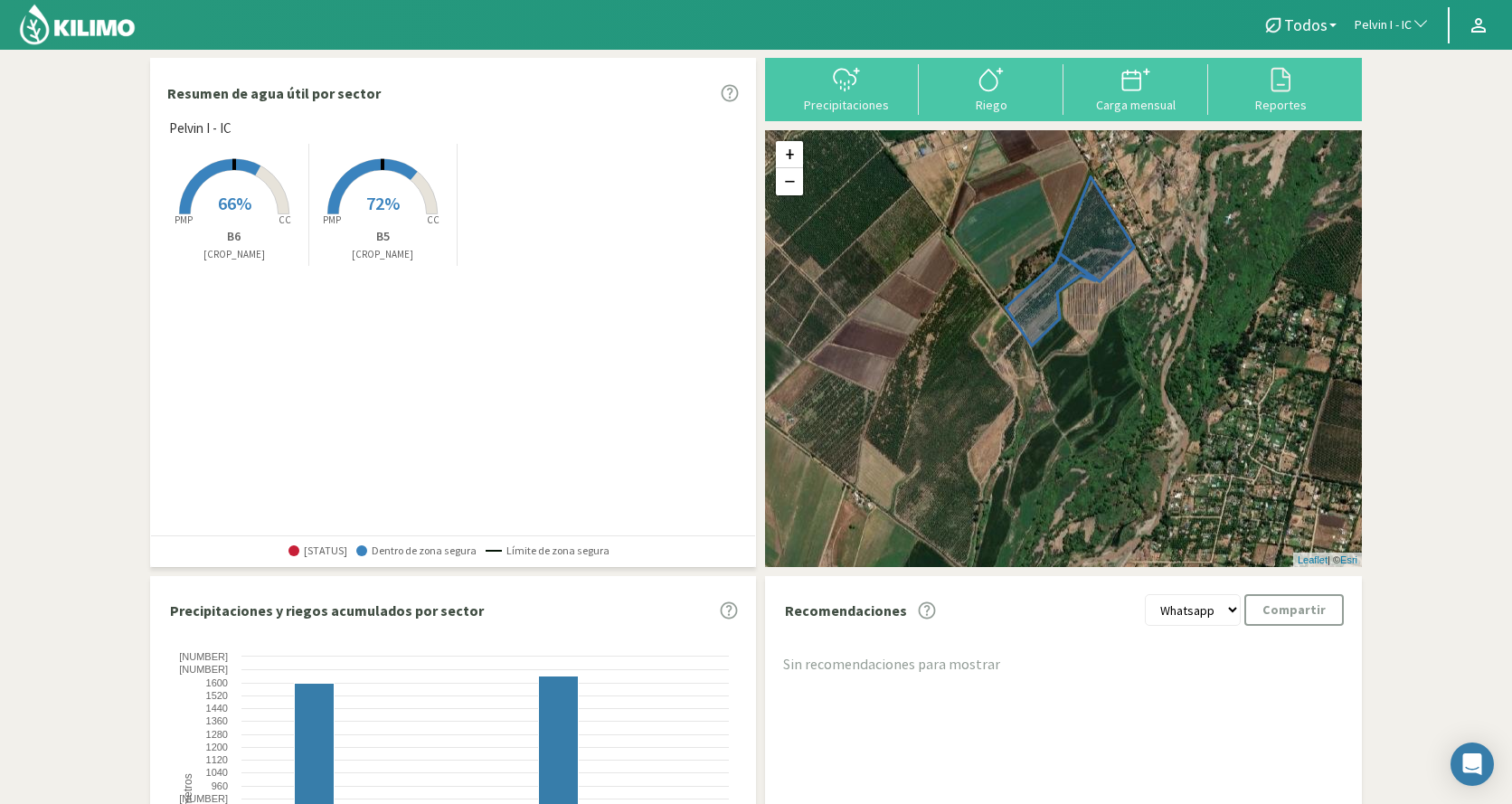 drag, startPoint x: 987, startPoint y: 352, endPoint x: 1016, endPoint y: 364, distance: 31.38471 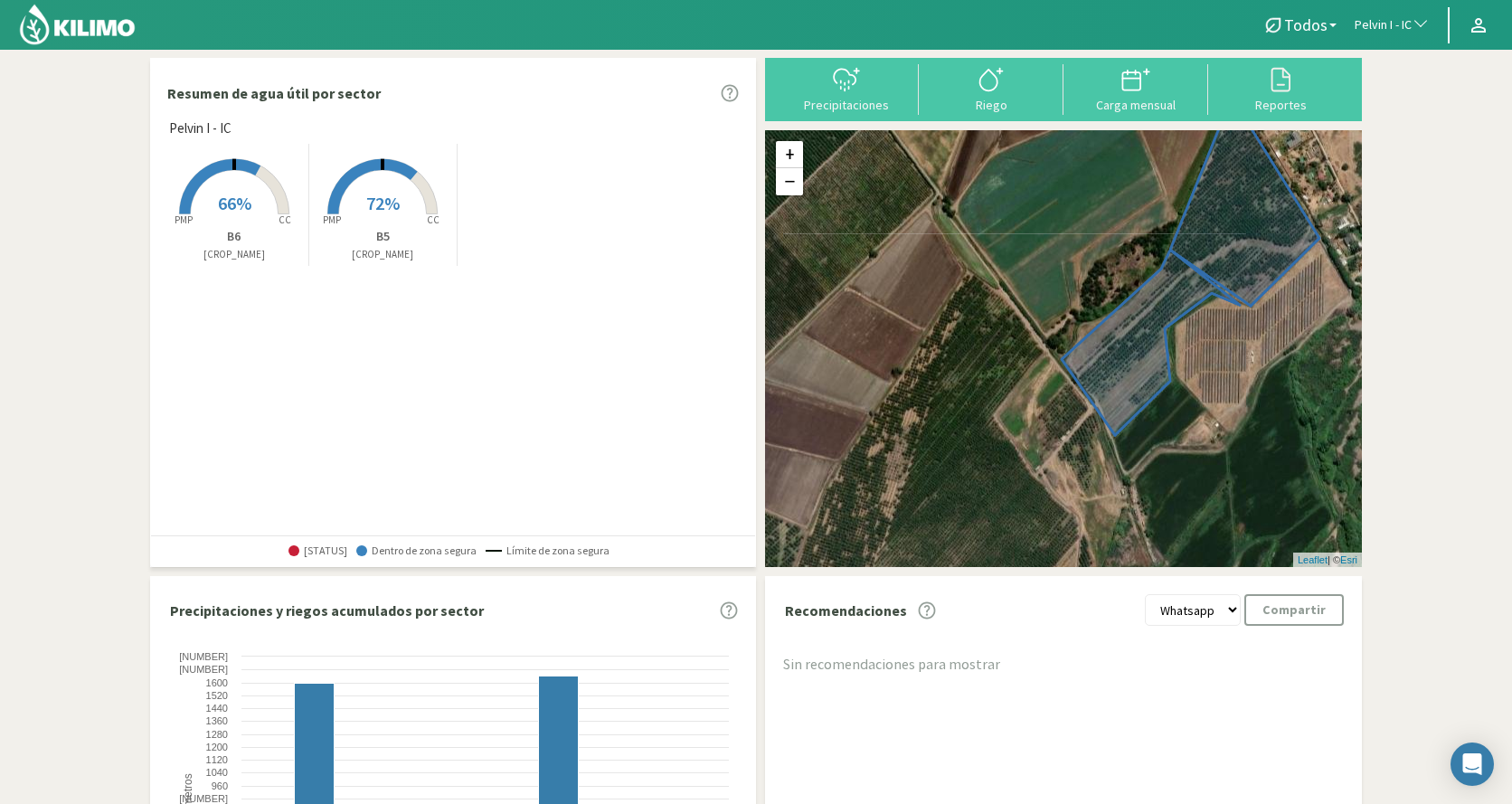drag, startPoint x: 1049, startPoint y: 297, endPoint x: 940, endPoint y: 277, distance: 111 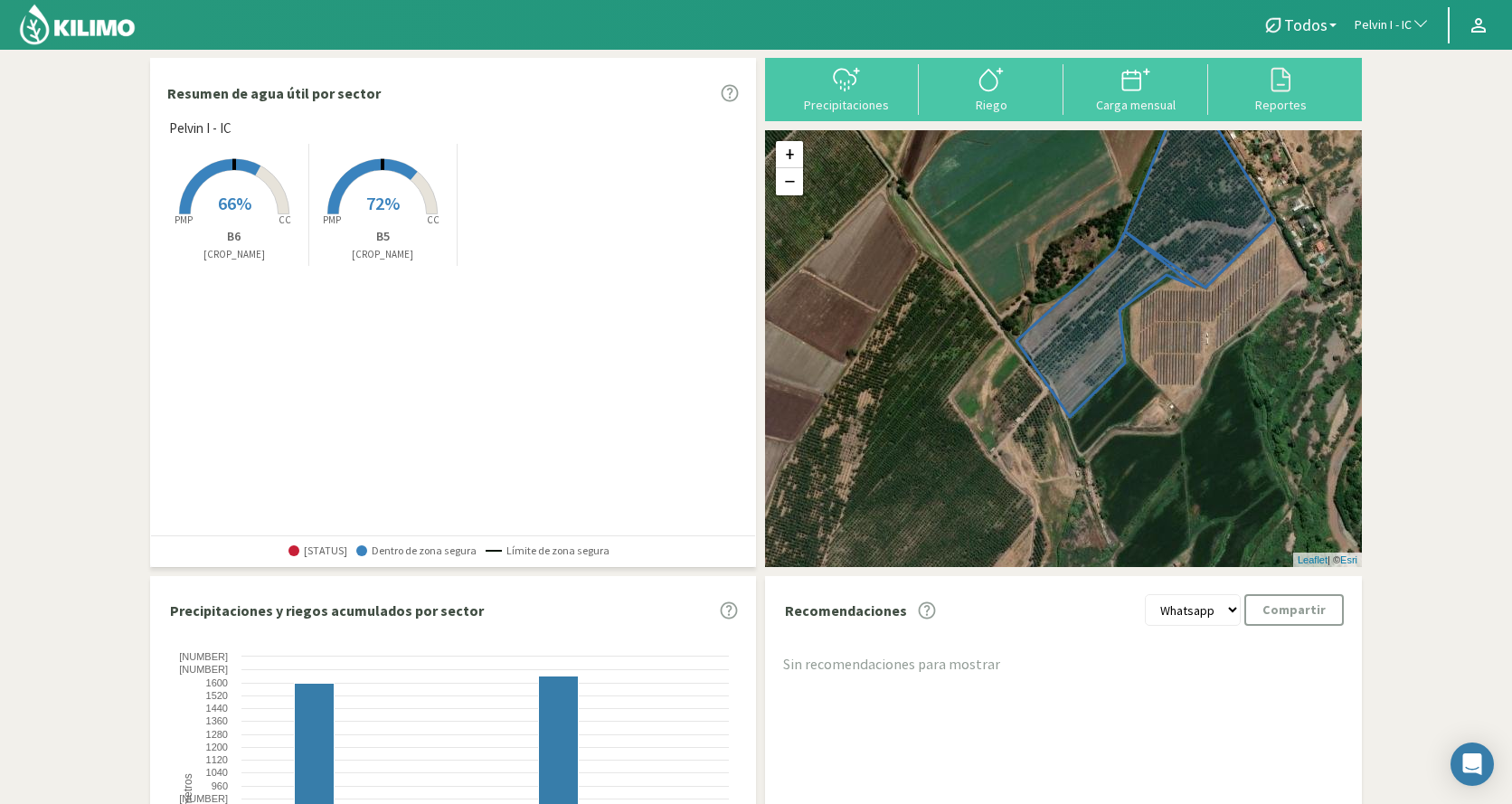 click on "+ − Leaflet  | ©  Esri" at bounding box center (1063, 348) 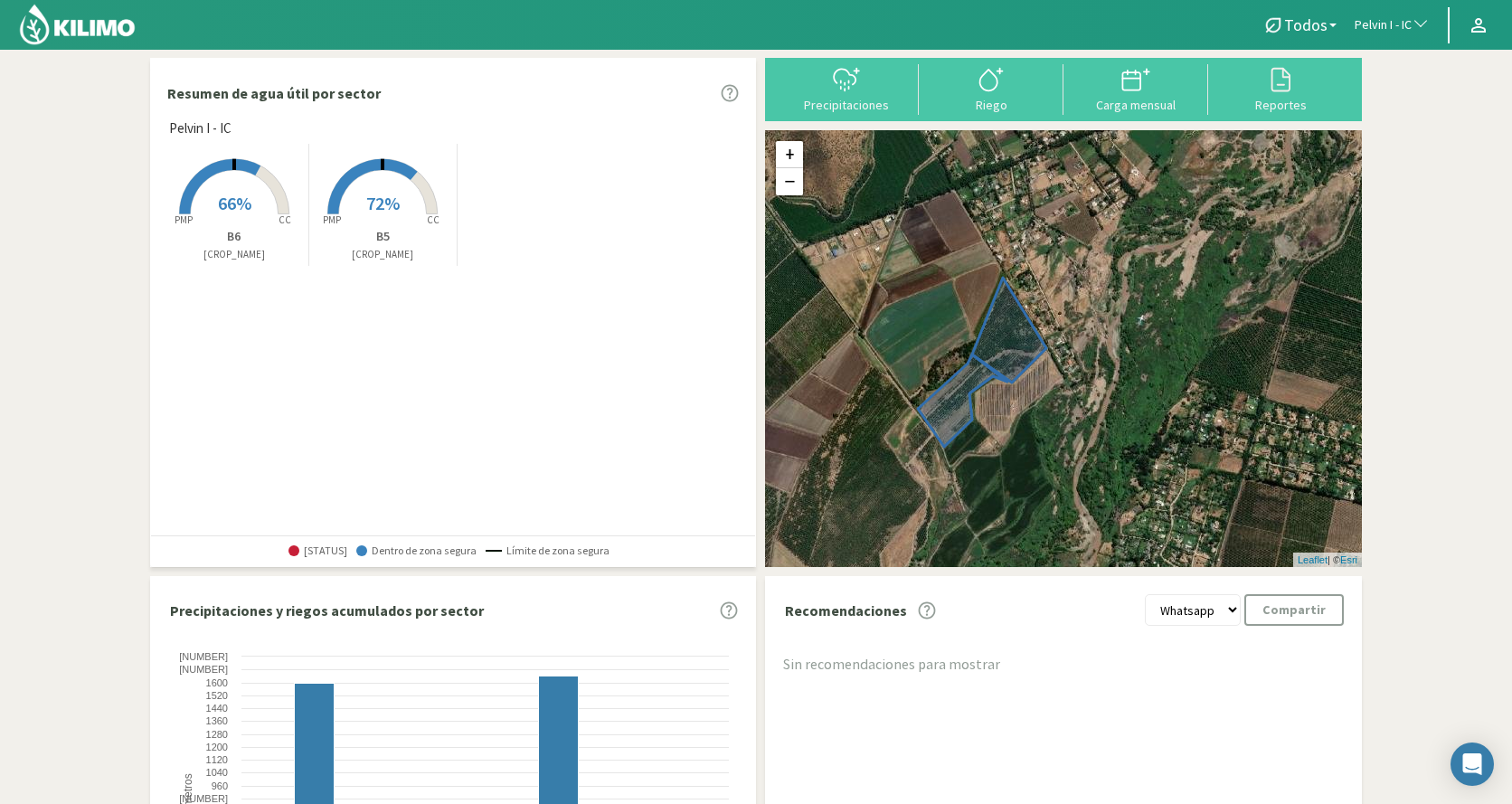 drag, startPoint x: 1007, startPoint y: 248, endPoint x: 1136, endPoint y: 209, distance: 134.76646 